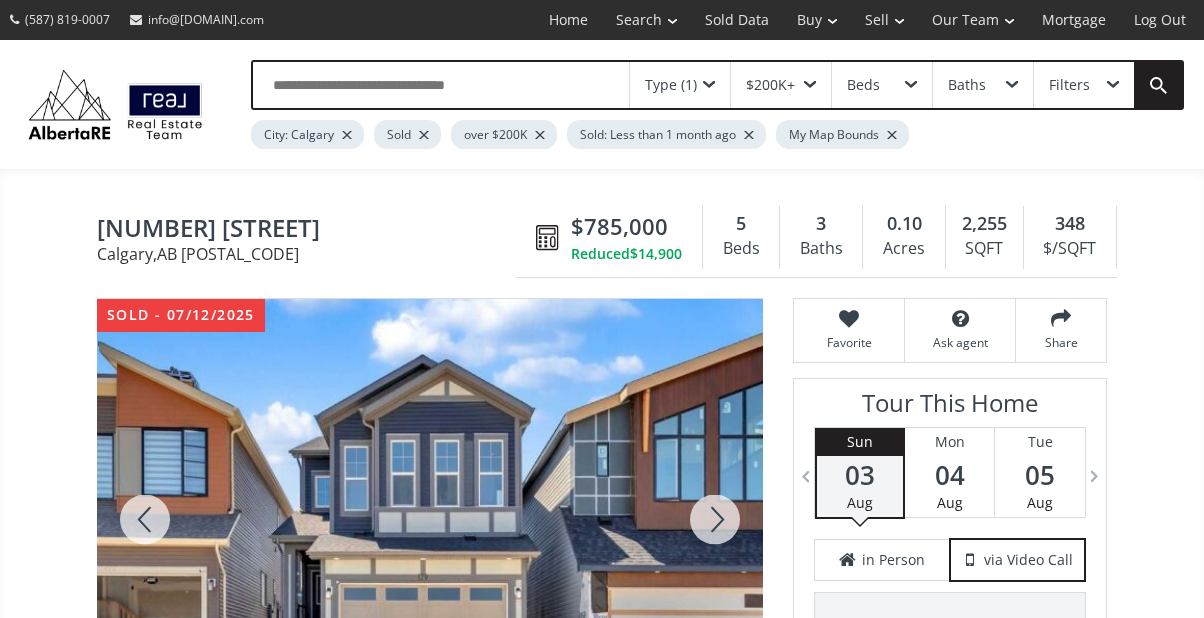 scroll, scrollTop: 0, scrollLeft: 0, axis: both 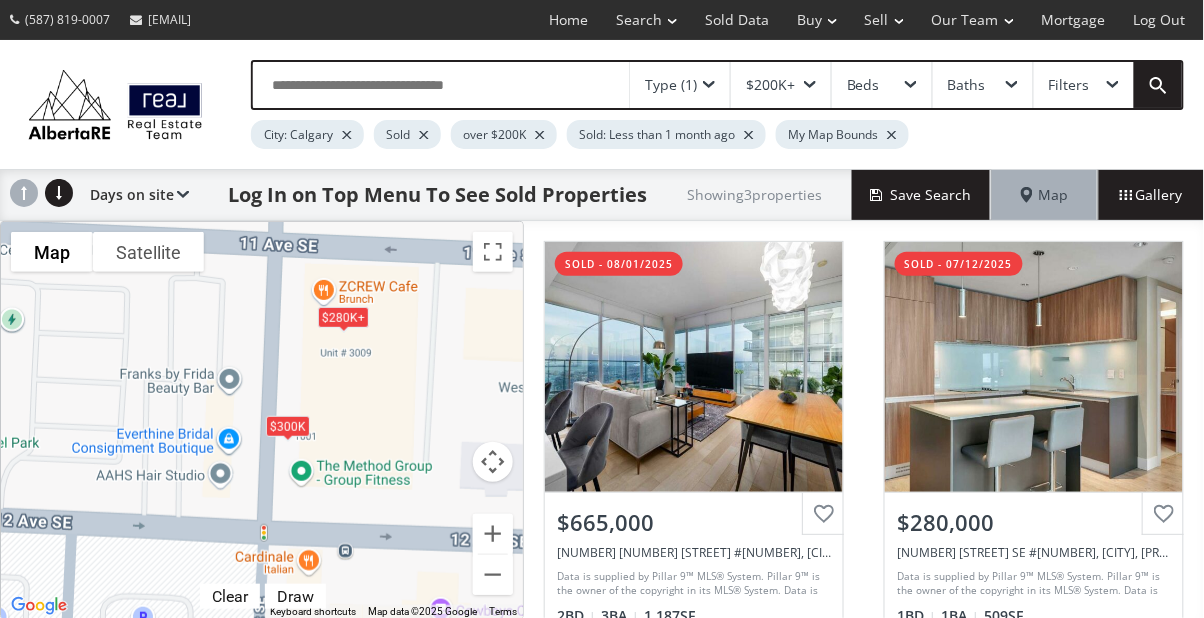 click at bounding box center [709, 85] 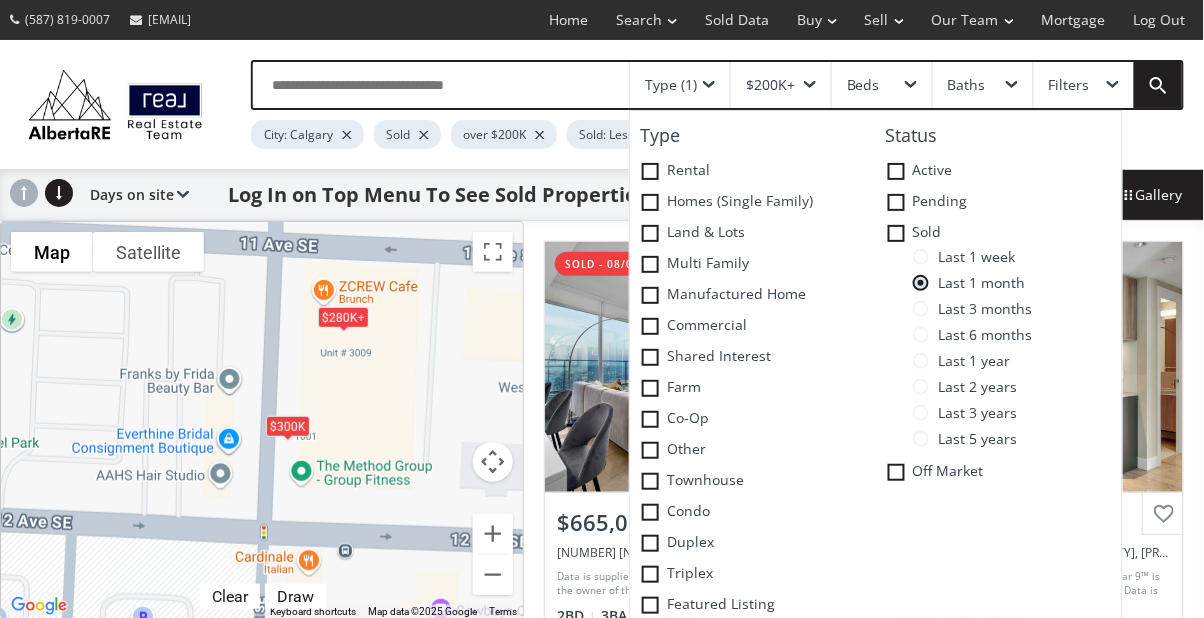 click at bounding box center (921, 387) 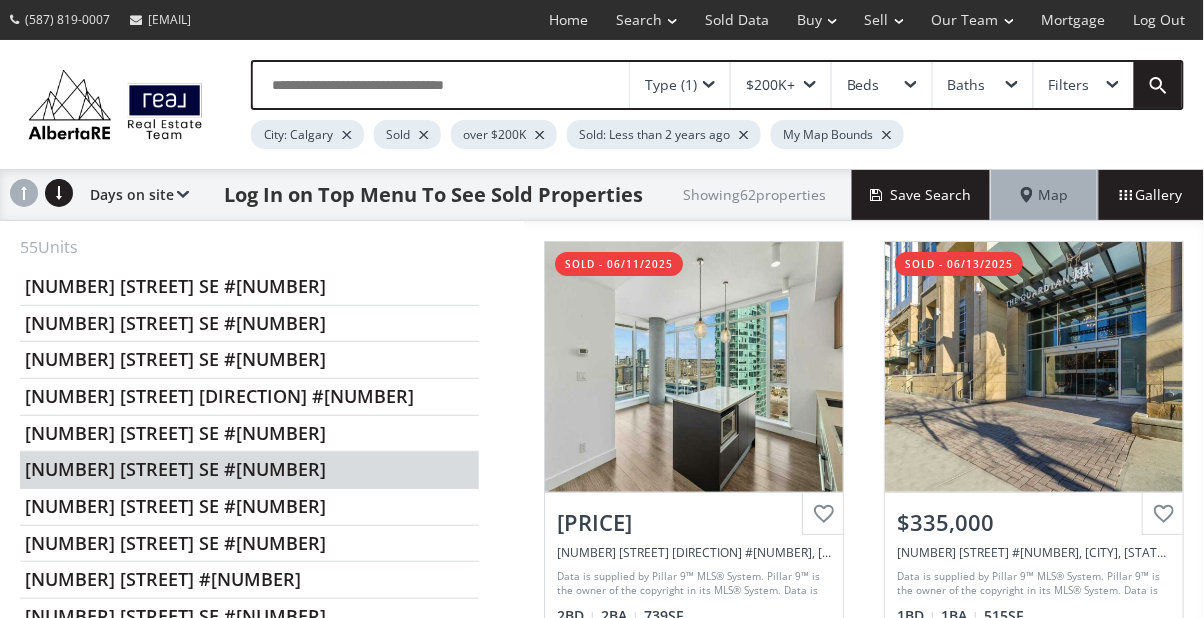 click on "[NUMBER] [STREET] SE #[NUMBER]" at bounding box center (249, 470) 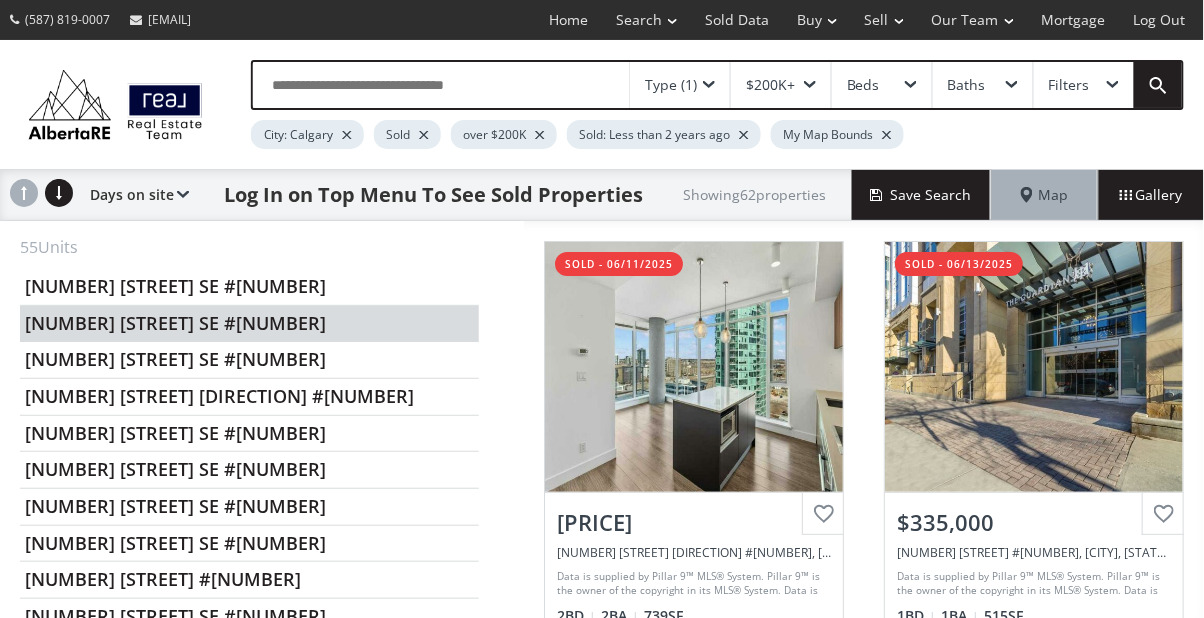 click on "[NUMBER] [STREET] SE #[NUMBER]" at bounding box center (249, 324) 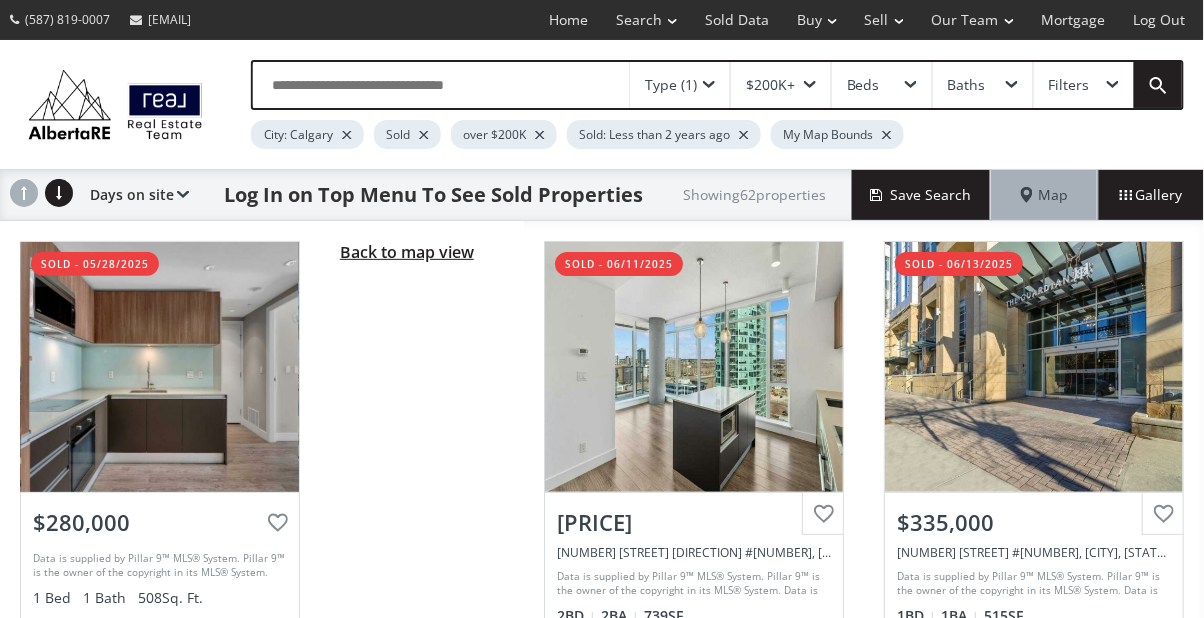 click on "Back to map view" at bounding box center (407, 252) 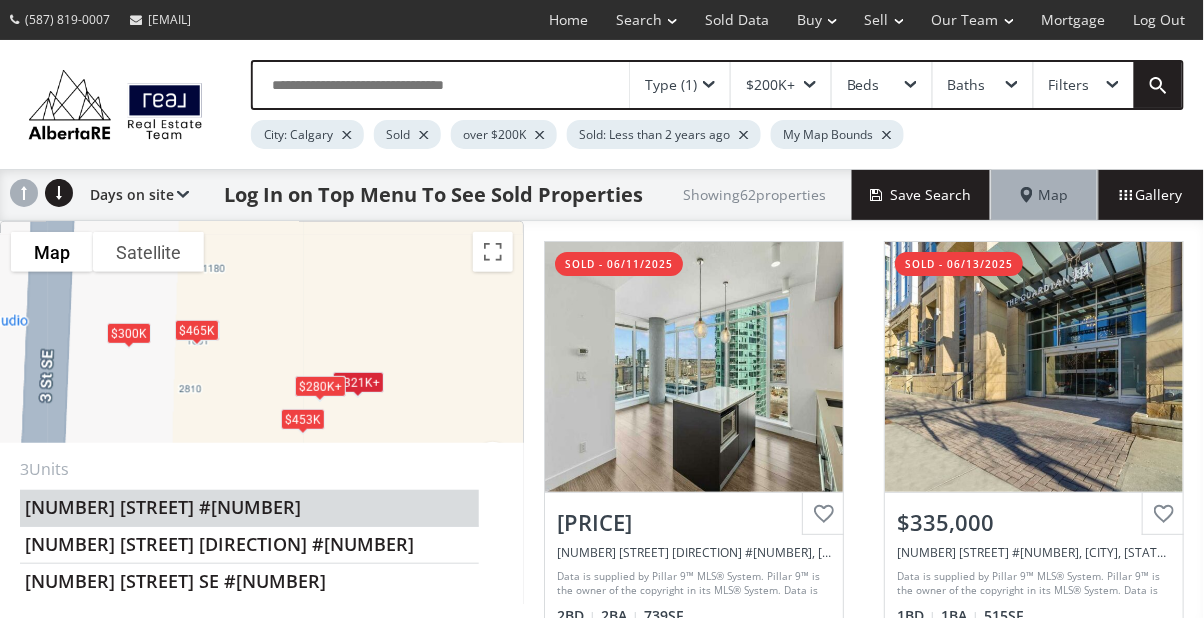 click on "[NUMBER] [STREET] #[NUMBER]" at bounding box center (249, 508) 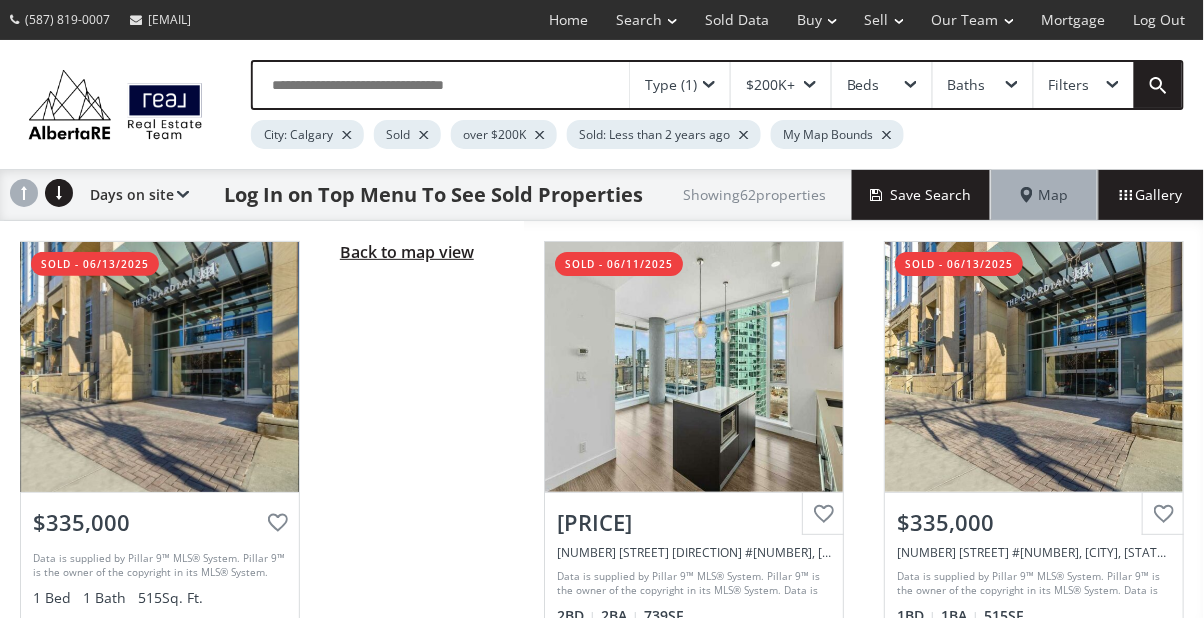 click on "Back to map view" at bounding box center [407, 252] 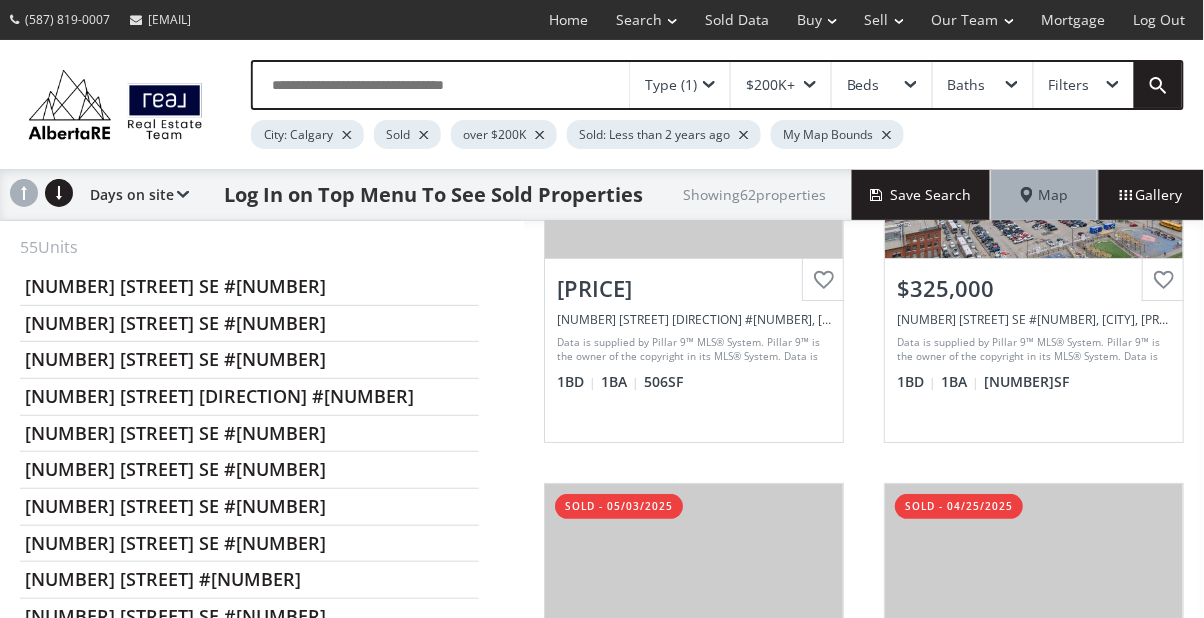 scroll, scrollTop: 2090, scrollLeft: 0, axis: vertical 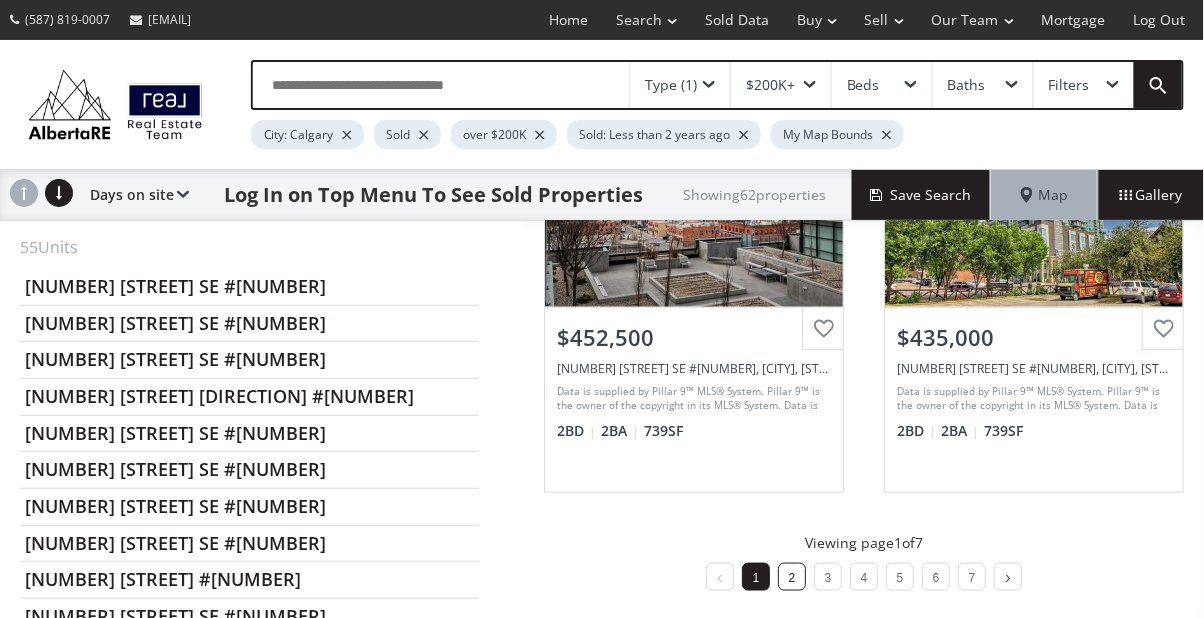 click on "2" at bounding box center [792, 578] 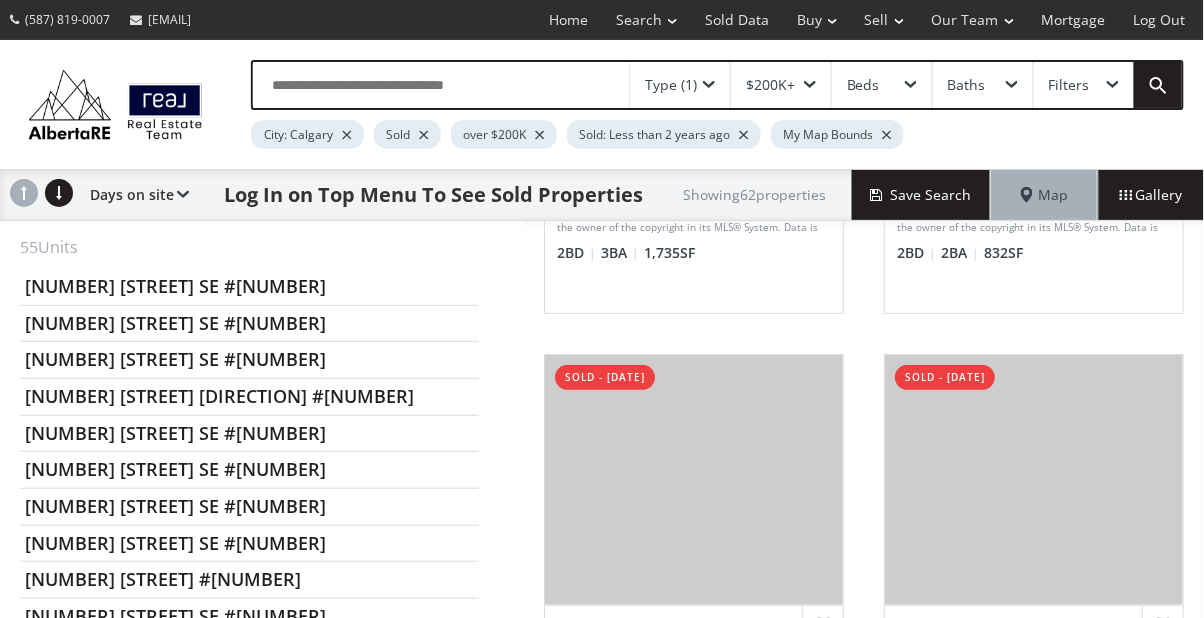 scroll, scrollTop: 2090, scrollLeft: 0, axis: vertical 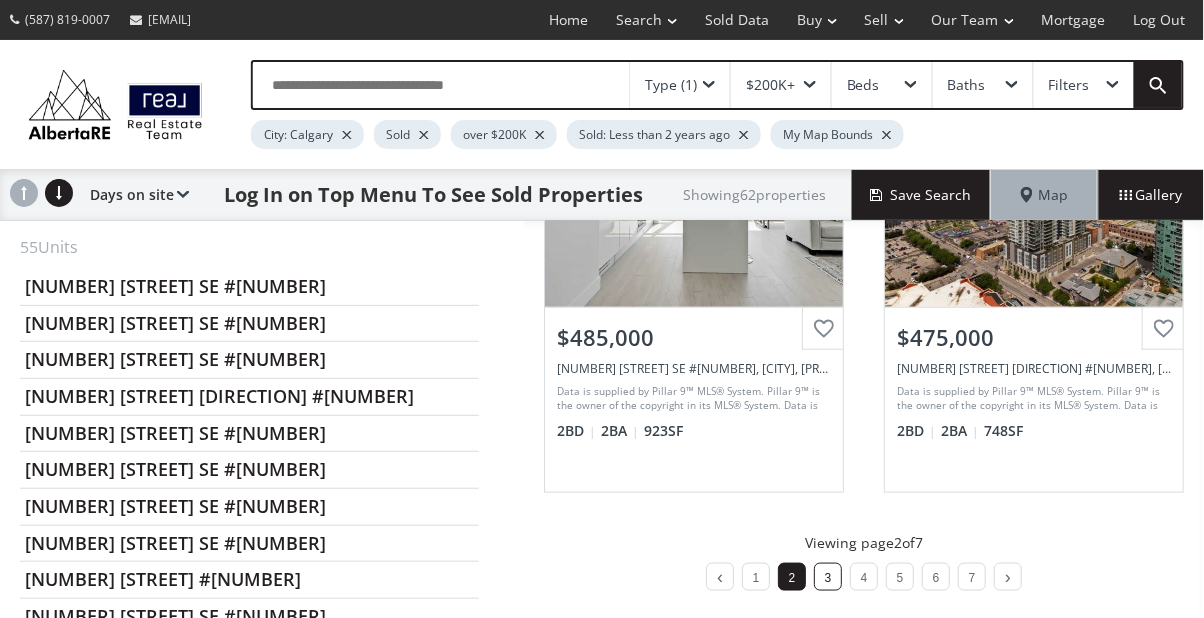 click on "3" at bounding box center [828, 578] 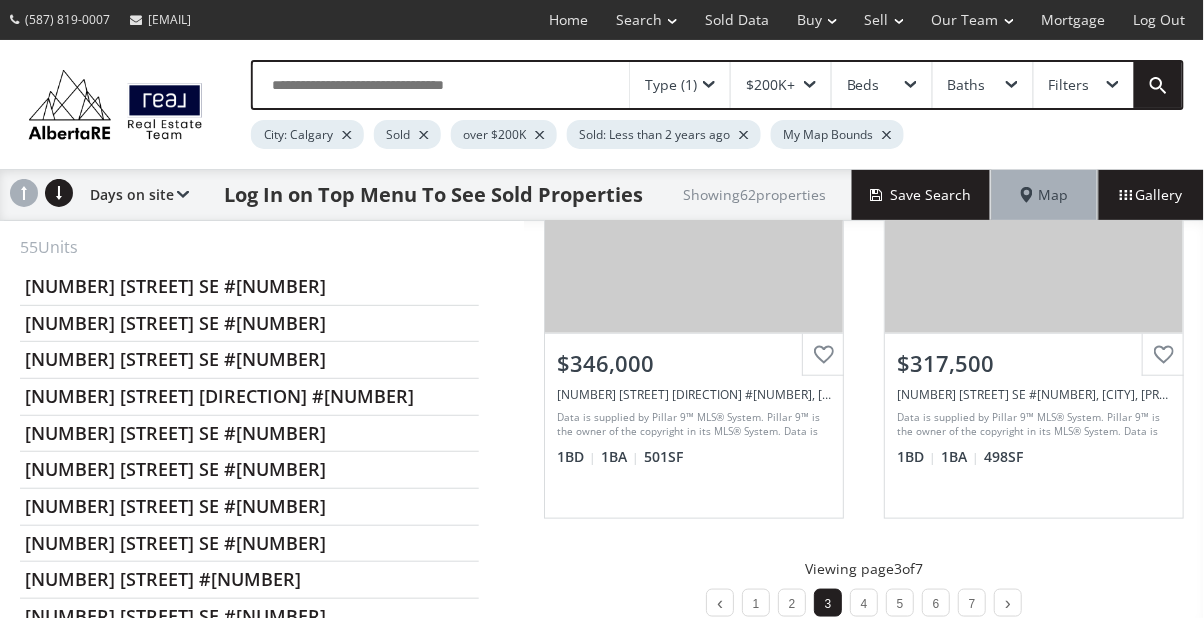 scroll, scrollTop: 2067, scrollLeft: 0, axis: vertical 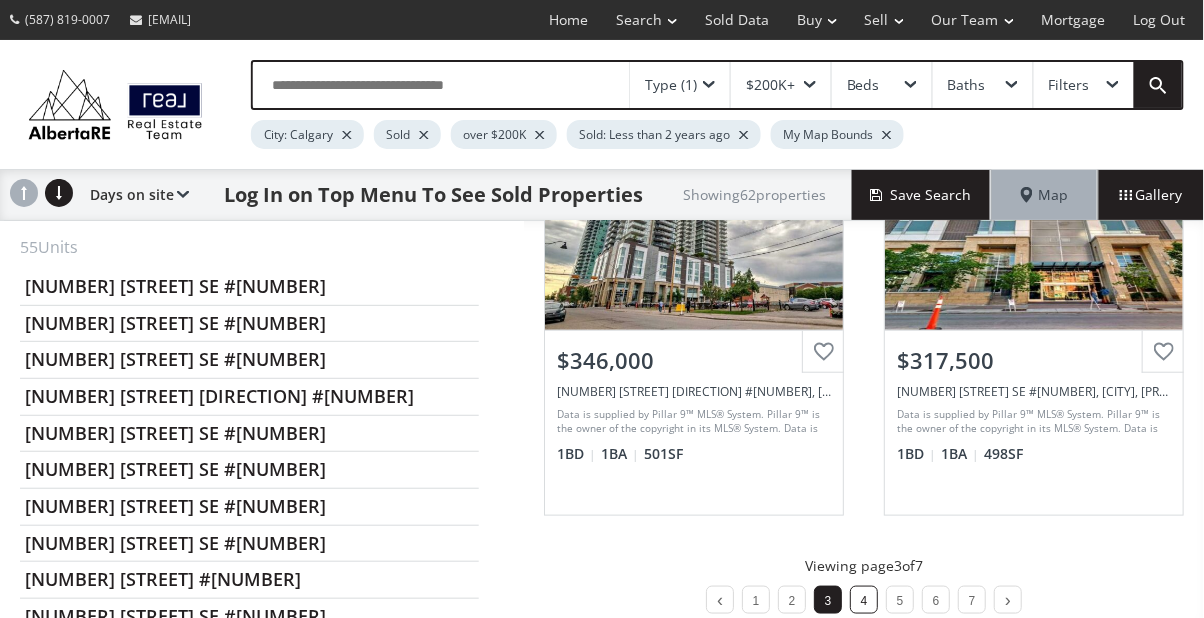 click on "4" at bounding box center [864, 601] 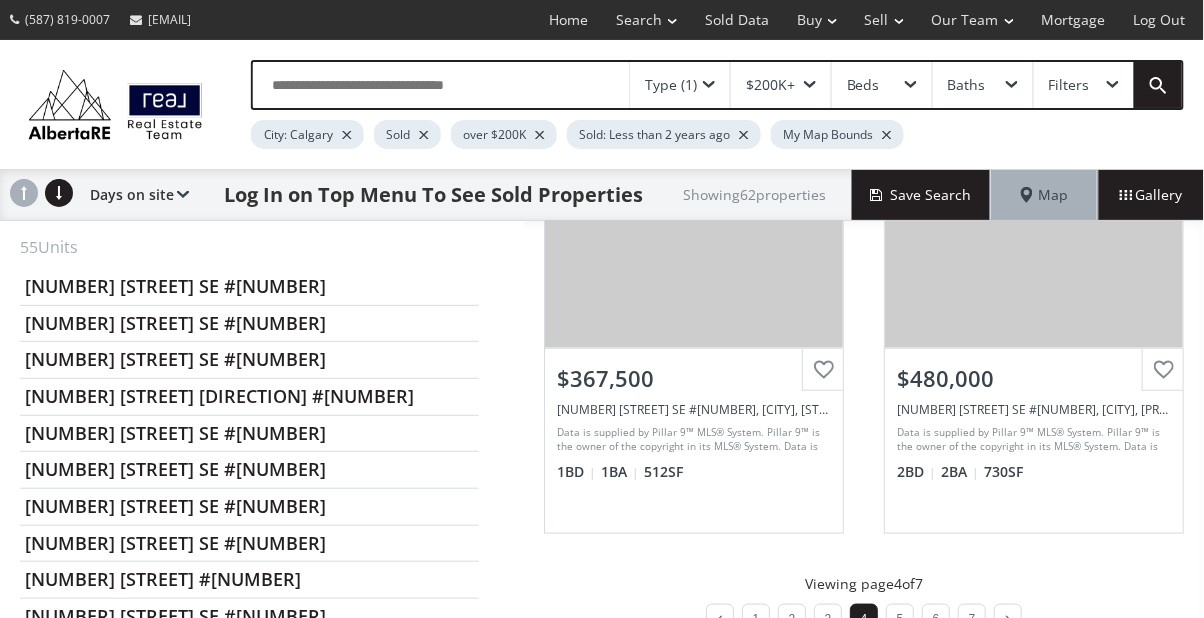 scroll, scrollTop: 2090, scrollLeft: 0, axis: vertical 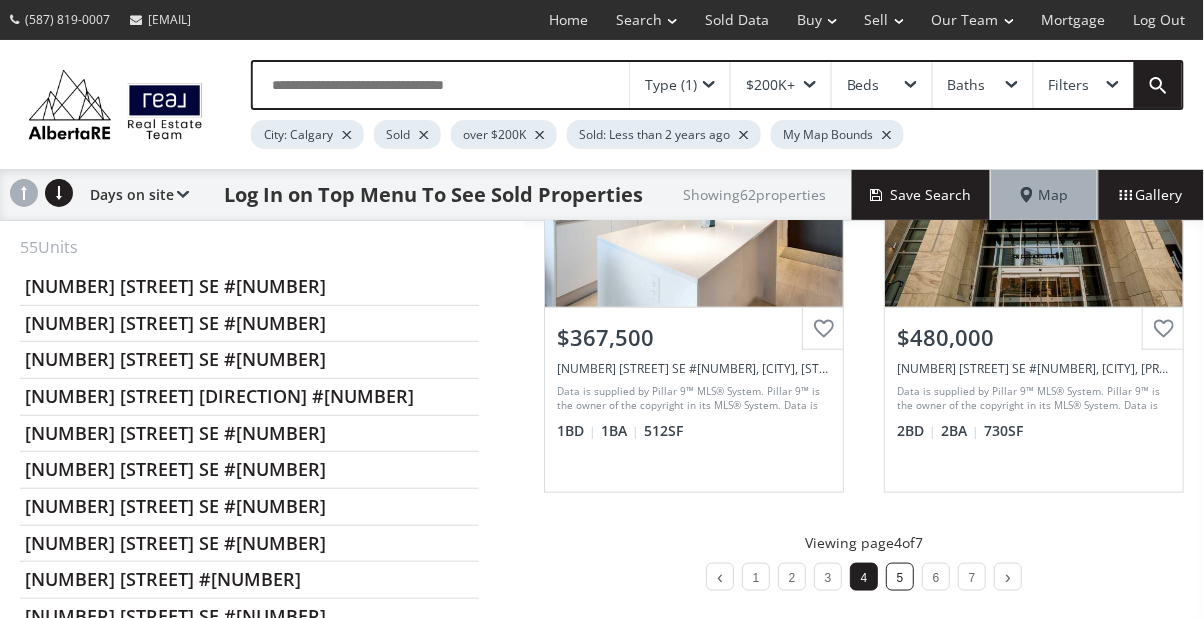 click on "5" at bounding box center [900, 578] 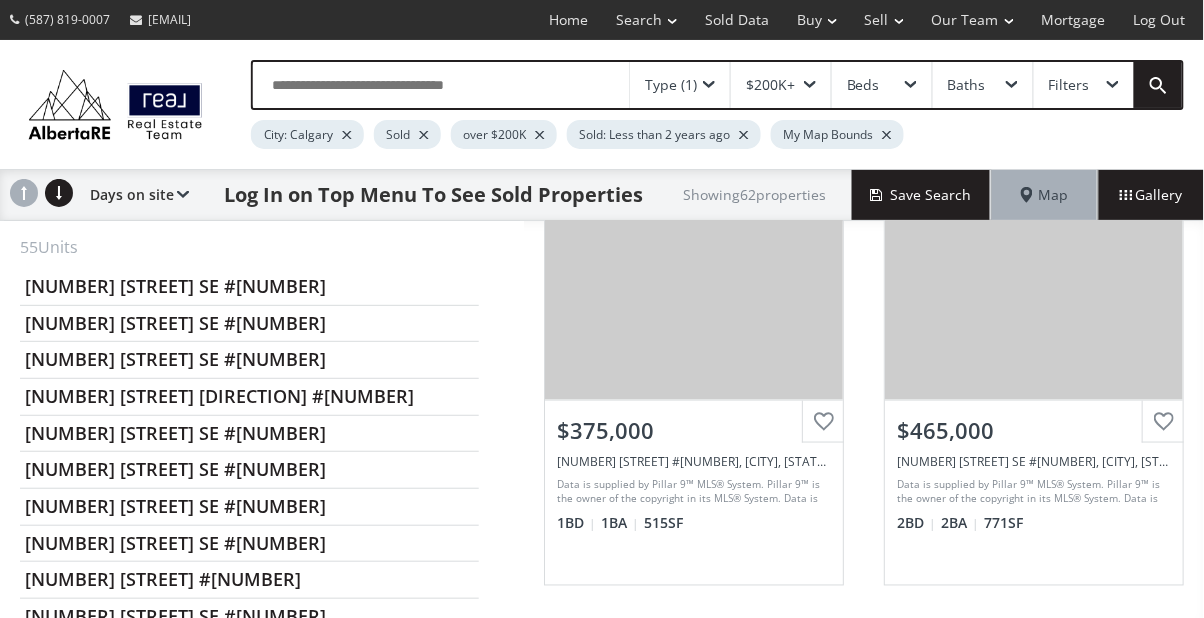 scroll, scrollTop: 584, scrollLeft: 0, axis: vertical 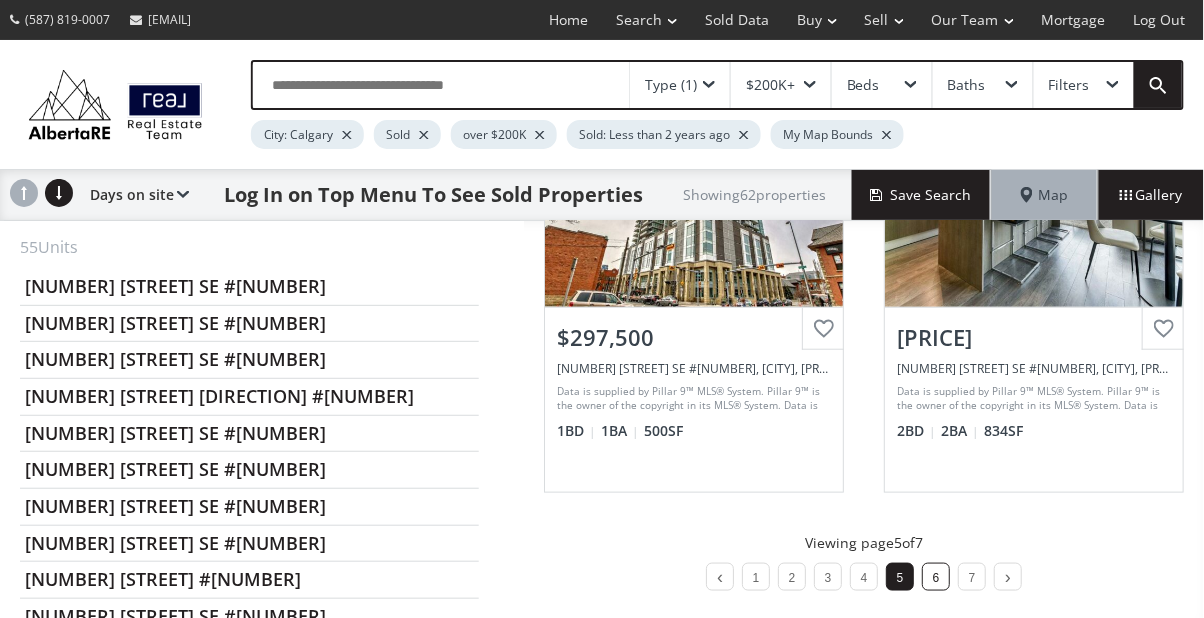 click on "6" at bounding box center (936, 578) 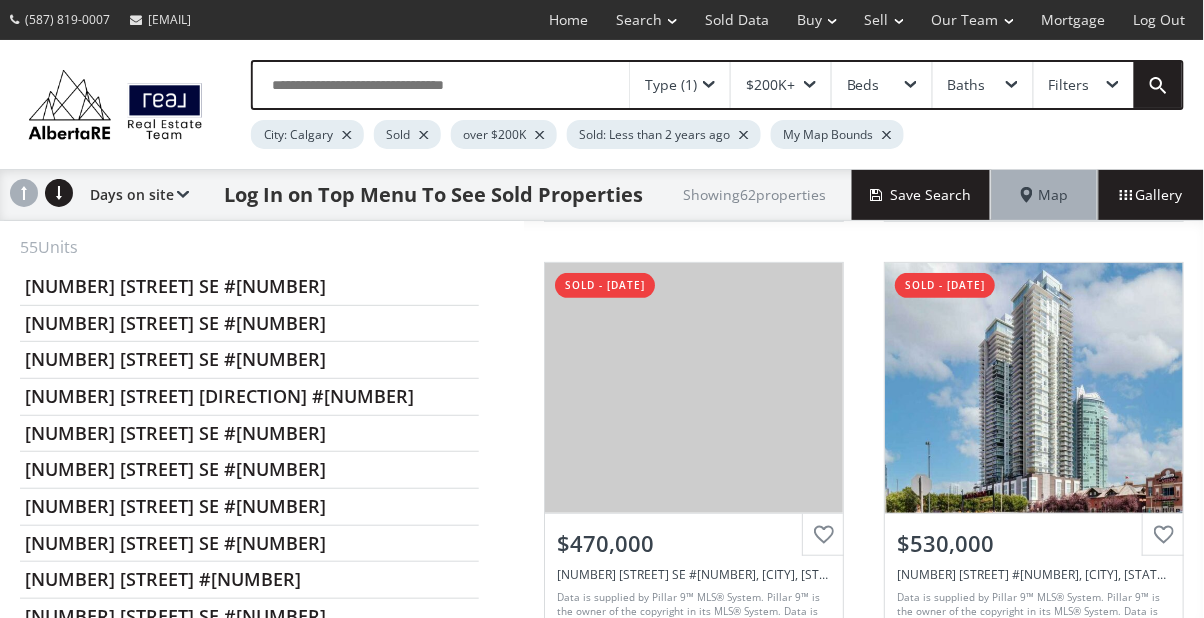 scroll, scrollTop: 2090, scrollLeft: 0, axis: vertical 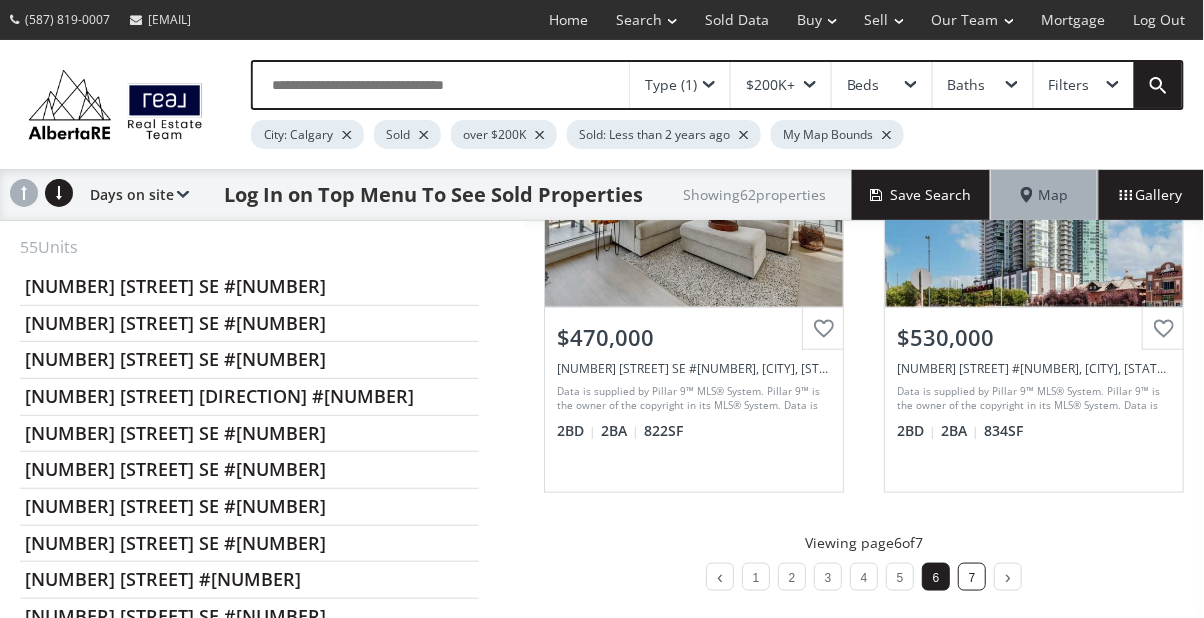 click on "7" at bounding box center (972, 578) 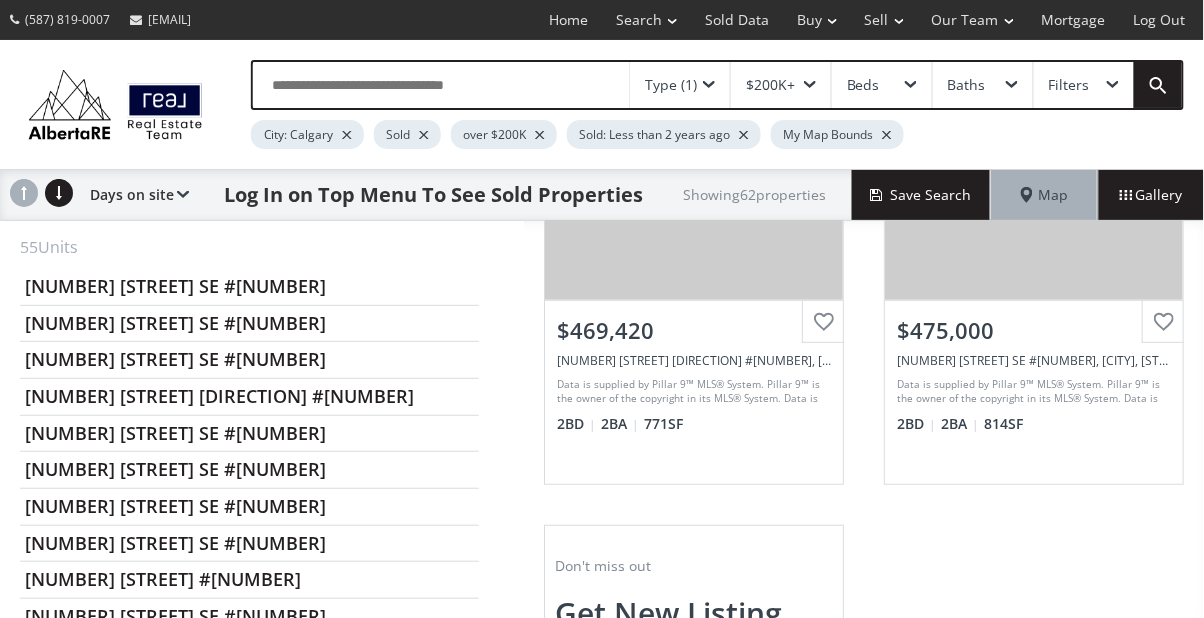scroll, scrollTop: 602, scrollLeft: 0, axis: vertical 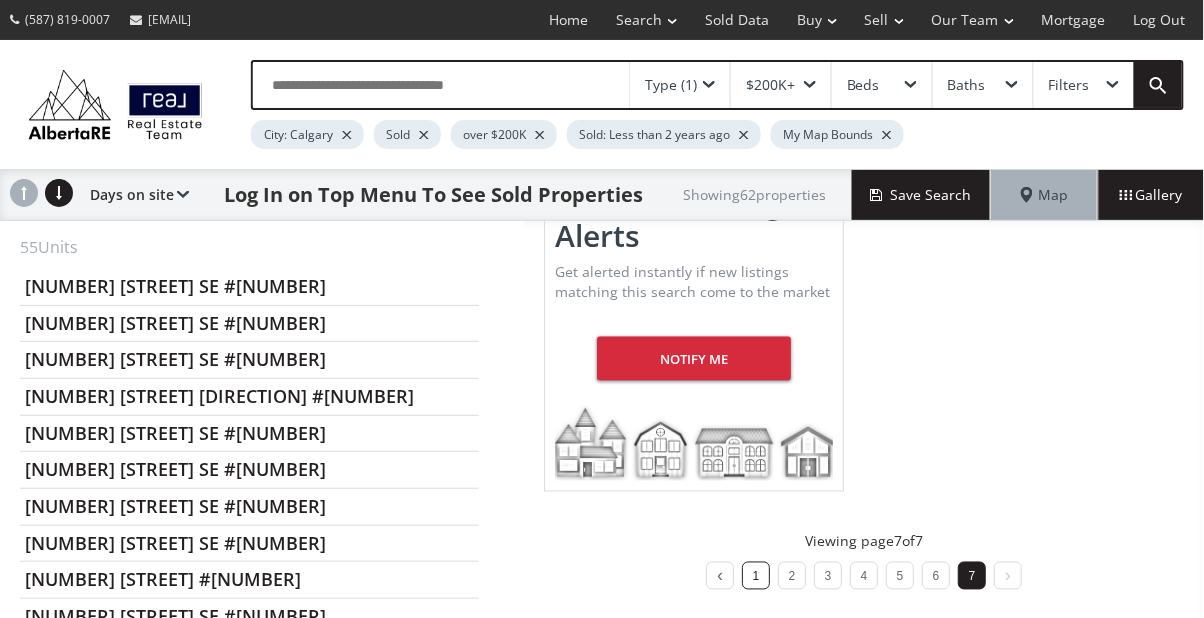 click on "1" at bounding box center (756, 577) 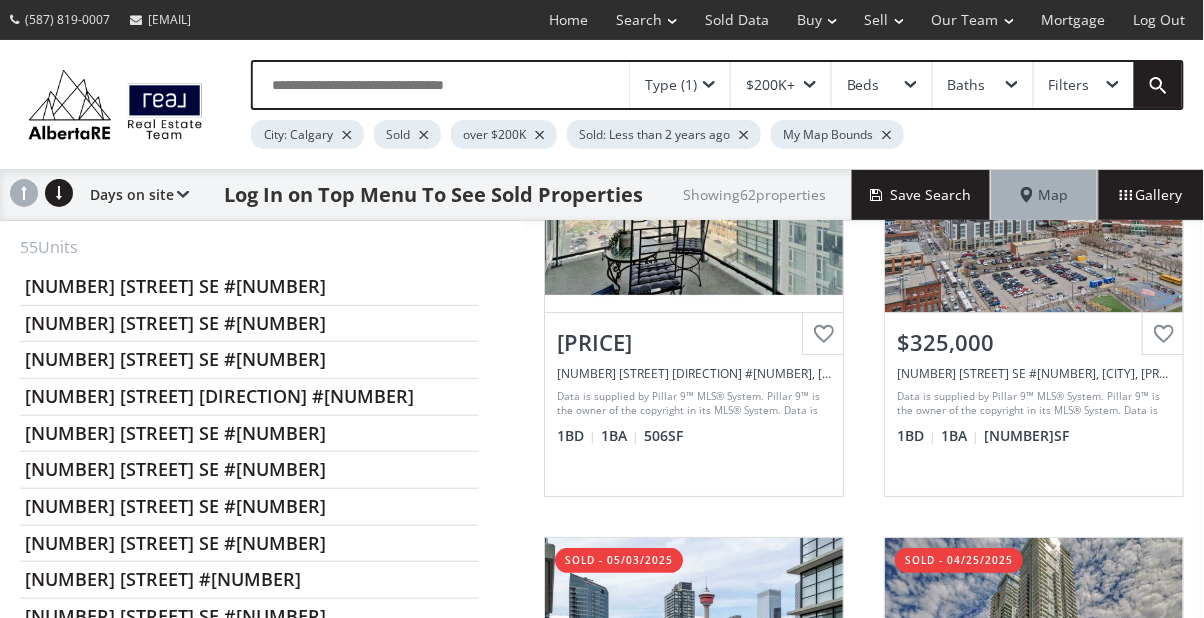 scroll, scrollTop: 1606, scrollLeft: 0, axis: vertical 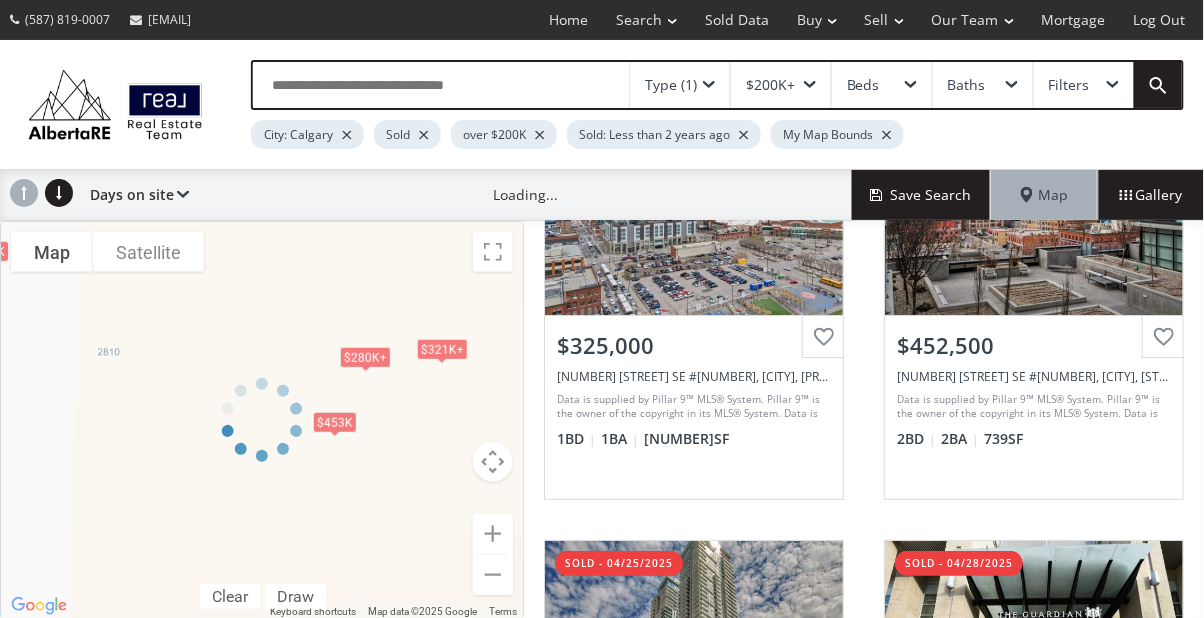 click at bounding box center [262, 420] 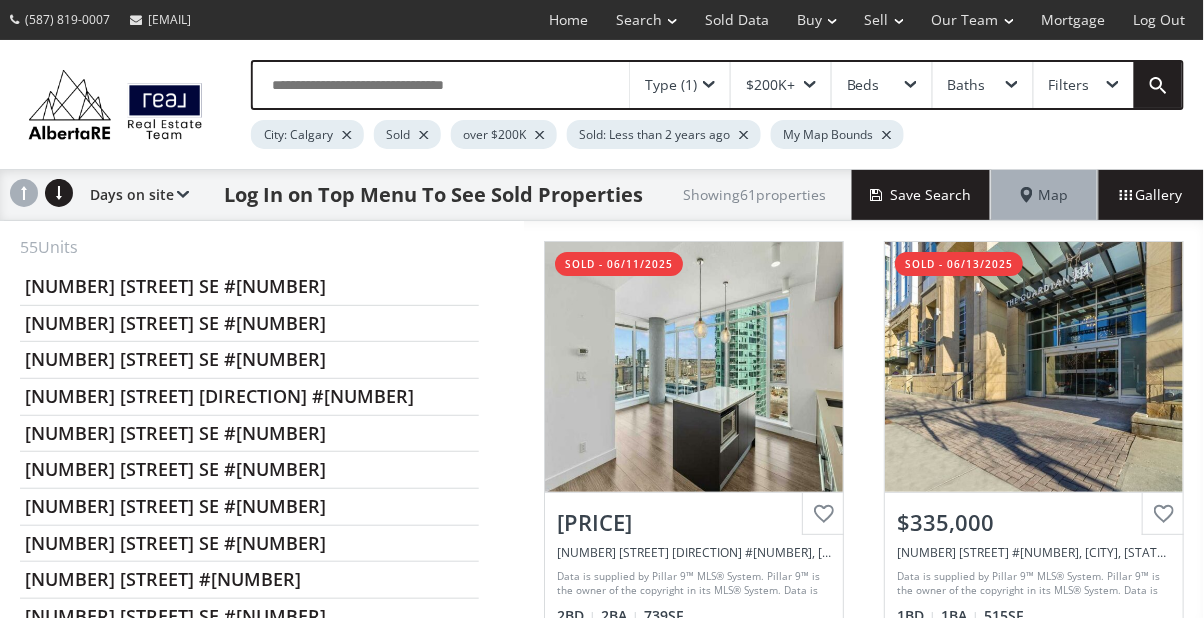 scroll, scrollTop: 0, scrollLeft: 0, axis: both 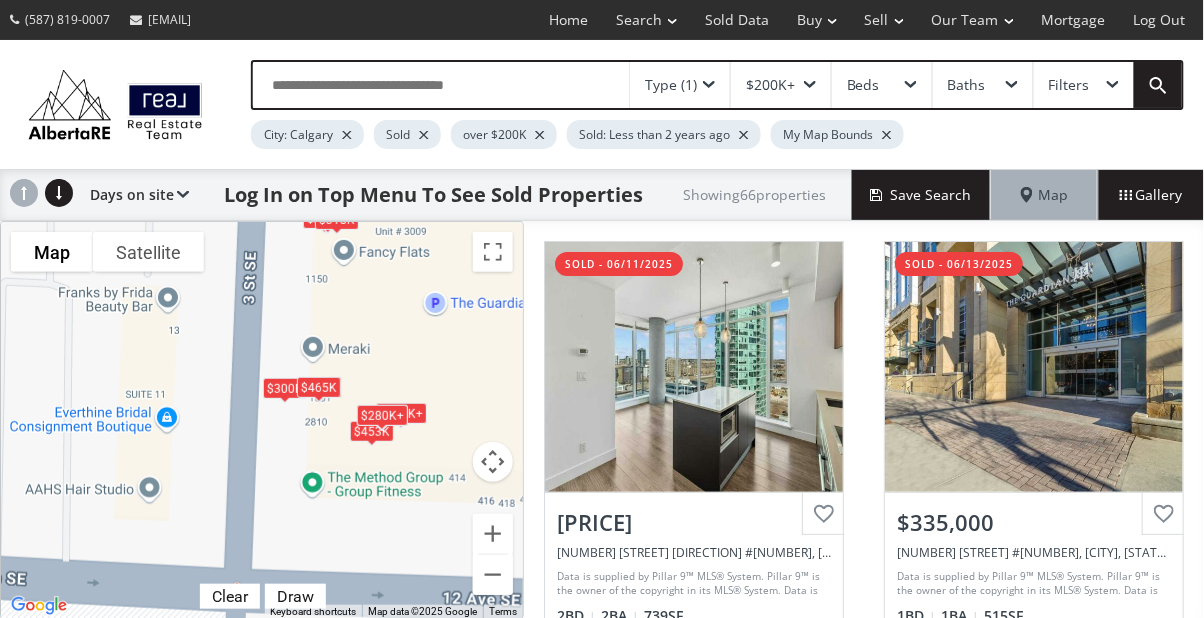 click on "Type   (1)" at bounding box center [680, 85] 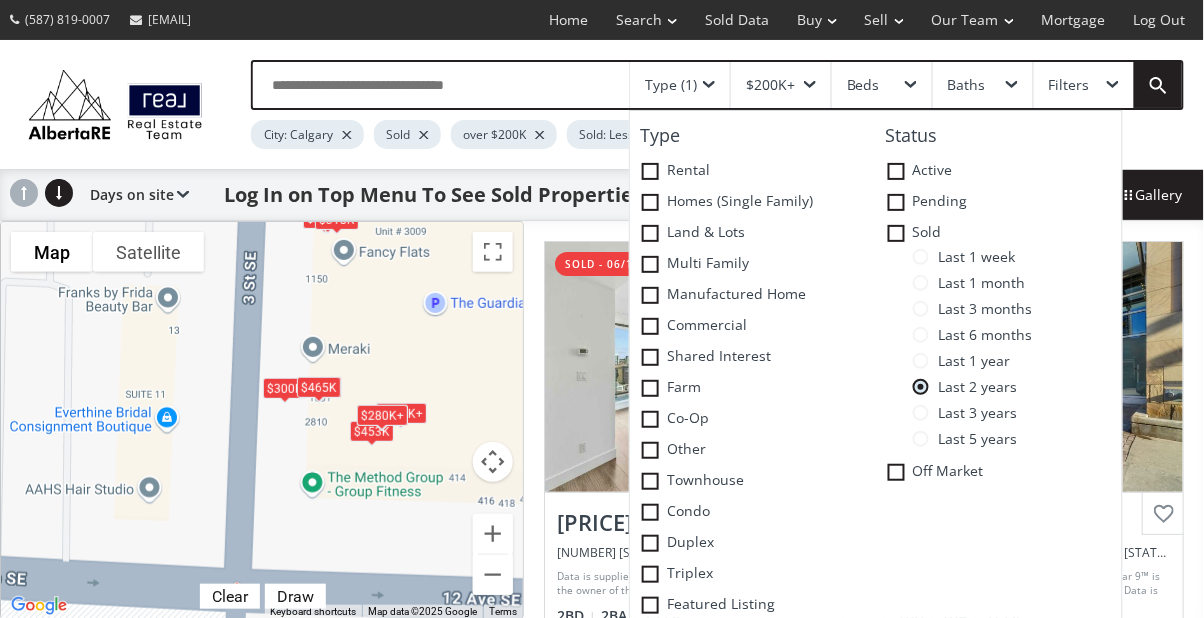 click at bounding box center [921, 257] 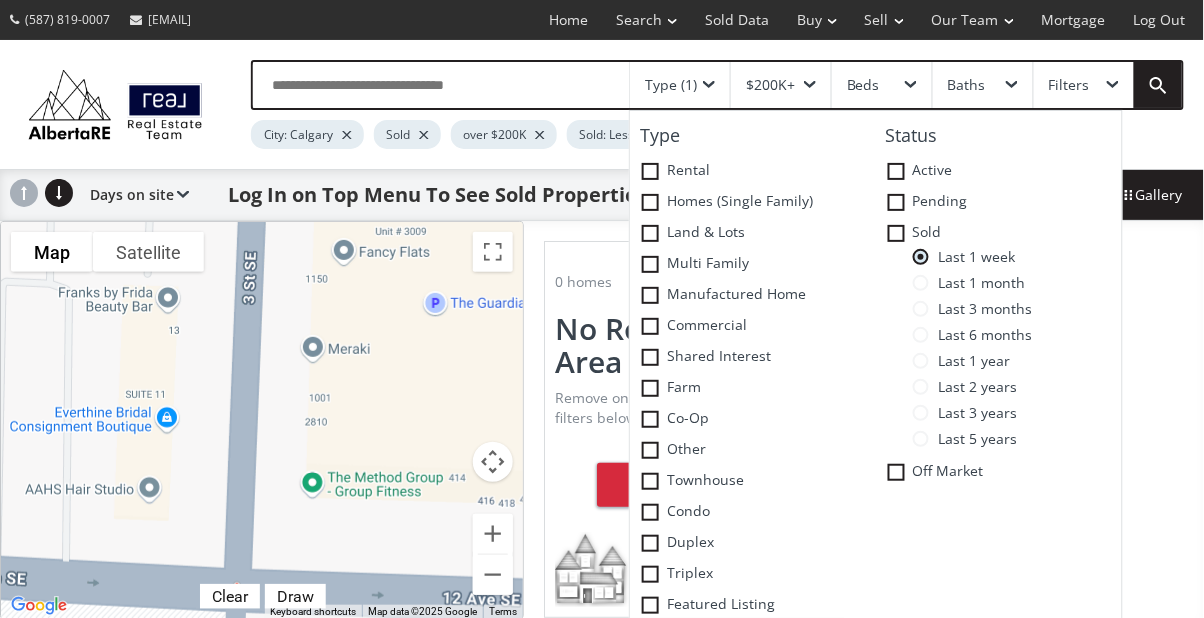 click on "Type   (1)" at bounding box center (680, 85) 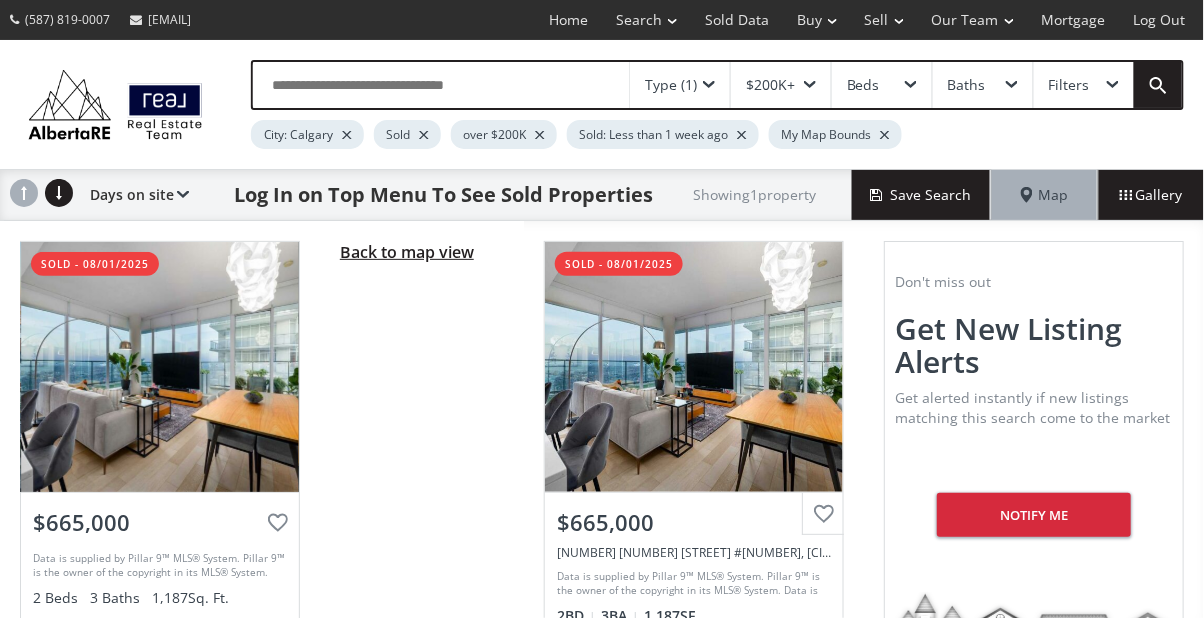 click on "Back to map view" at bounding box center [407, 252] 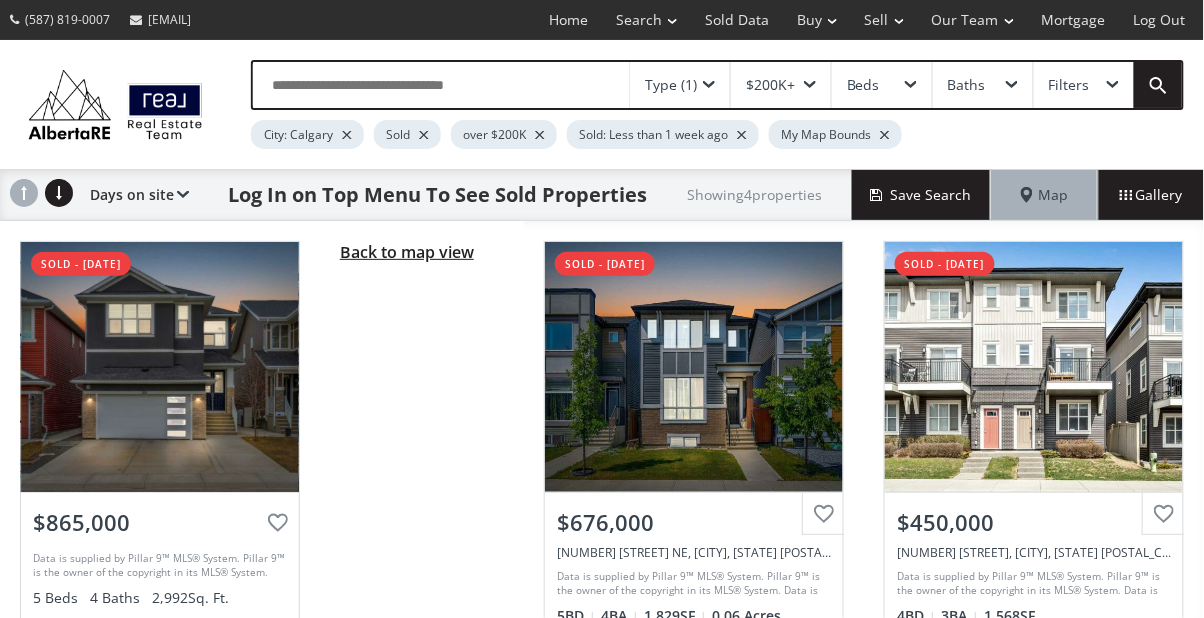 click on "Back to map view" at bounding box center (407, 252) 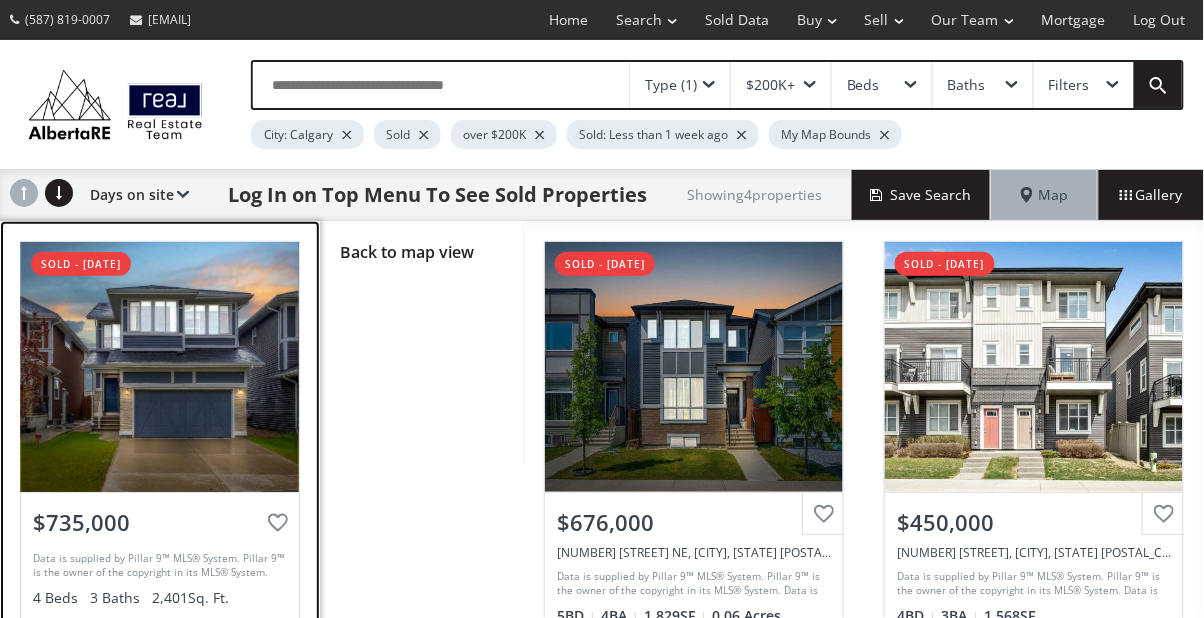 click at bounding box center [160, 367] 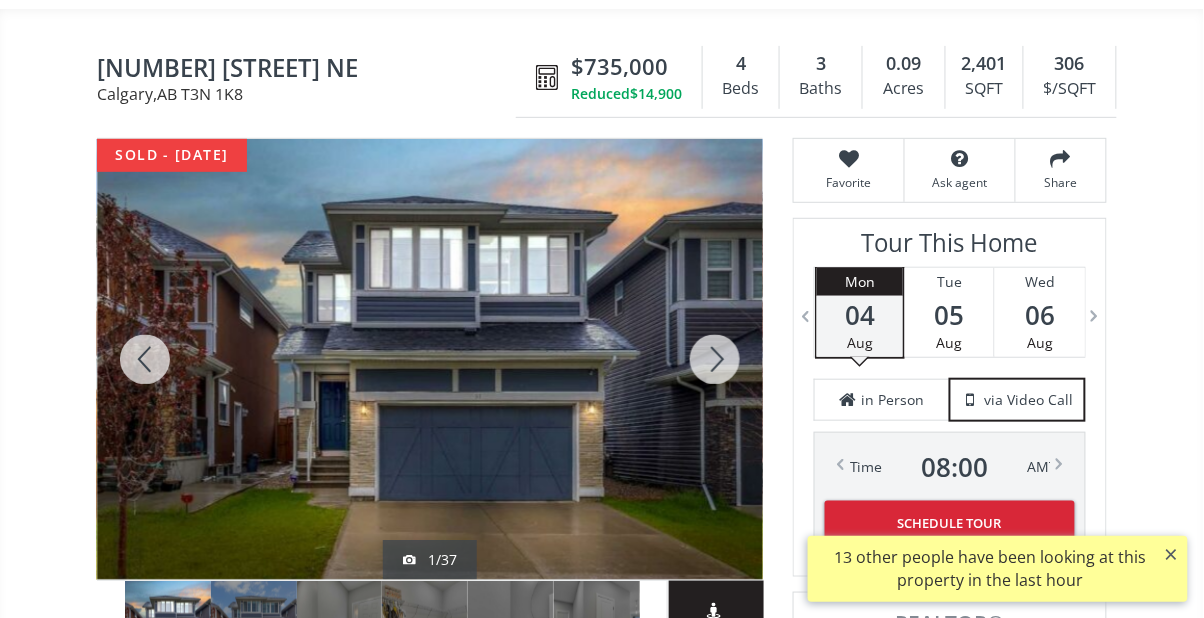 scroll, scrollTop: 163, scrollLeft: 0, axis: vertical 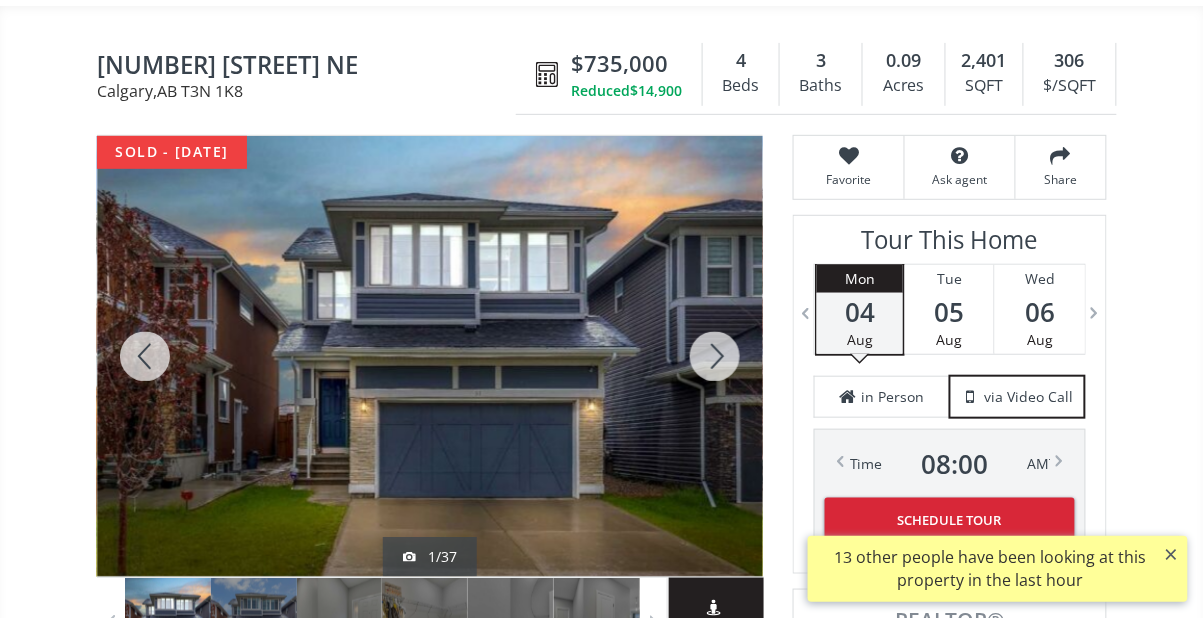 click at bounding box center [715, 356] 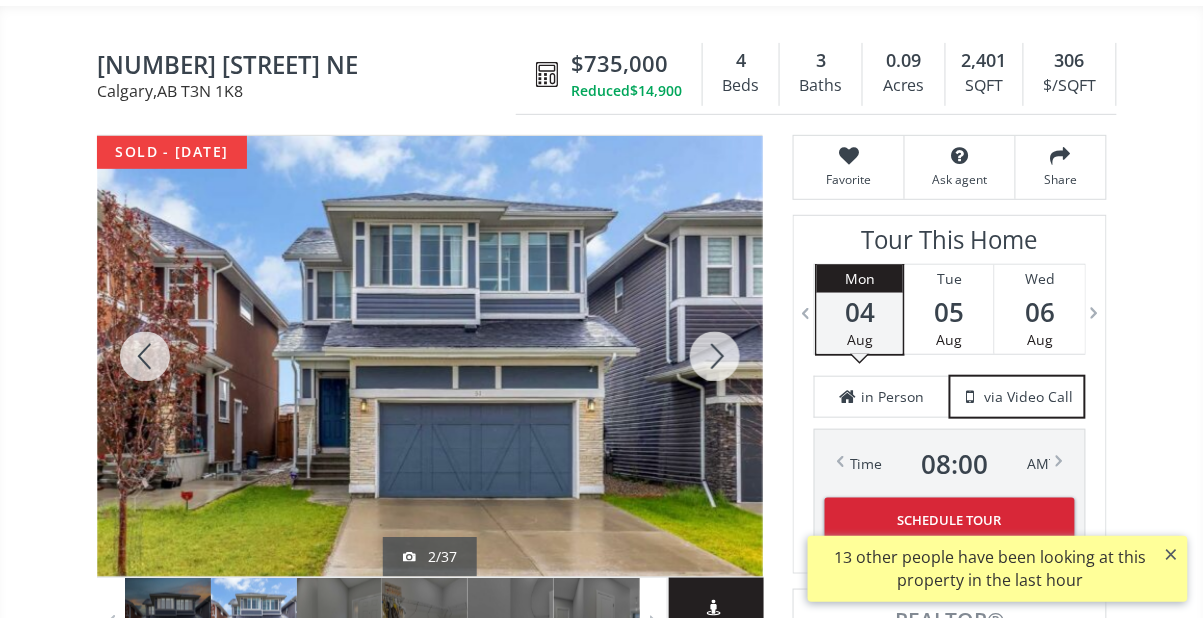 click at bounding box center (715, 356) 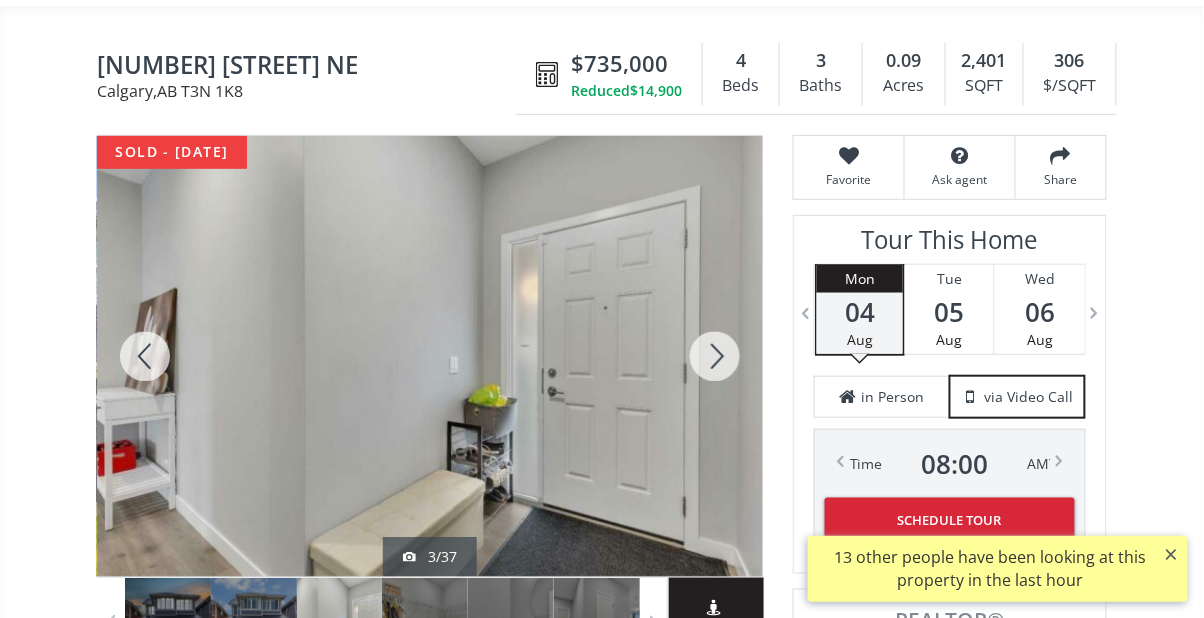click at bounding box center (715, 356) 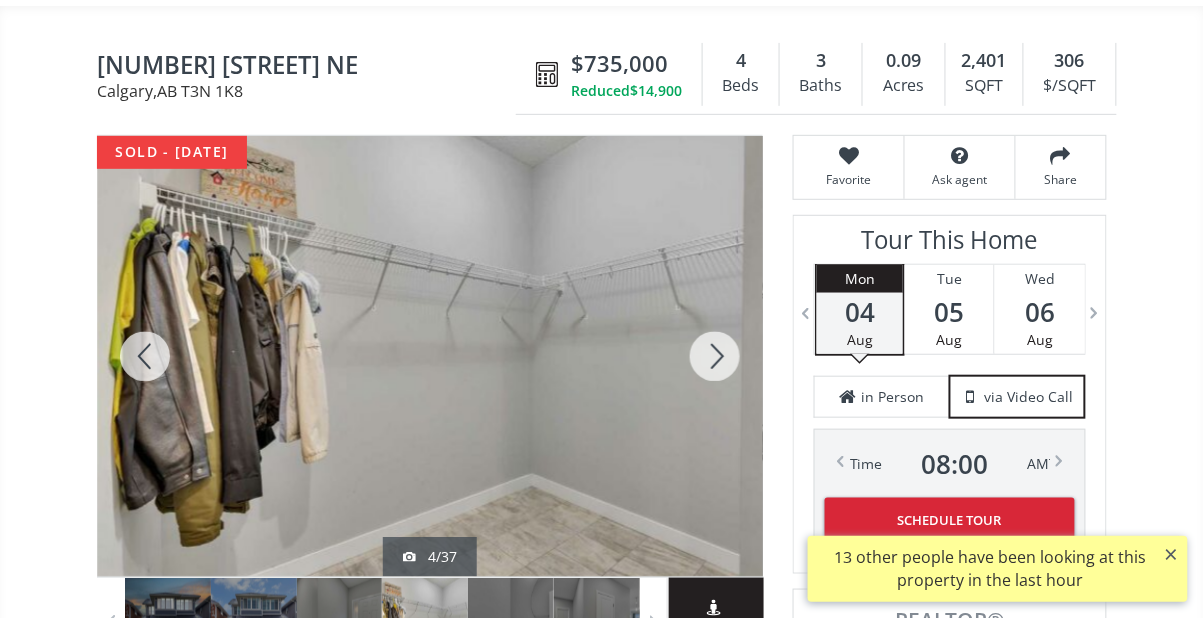 click at bounding box center [715, 356] 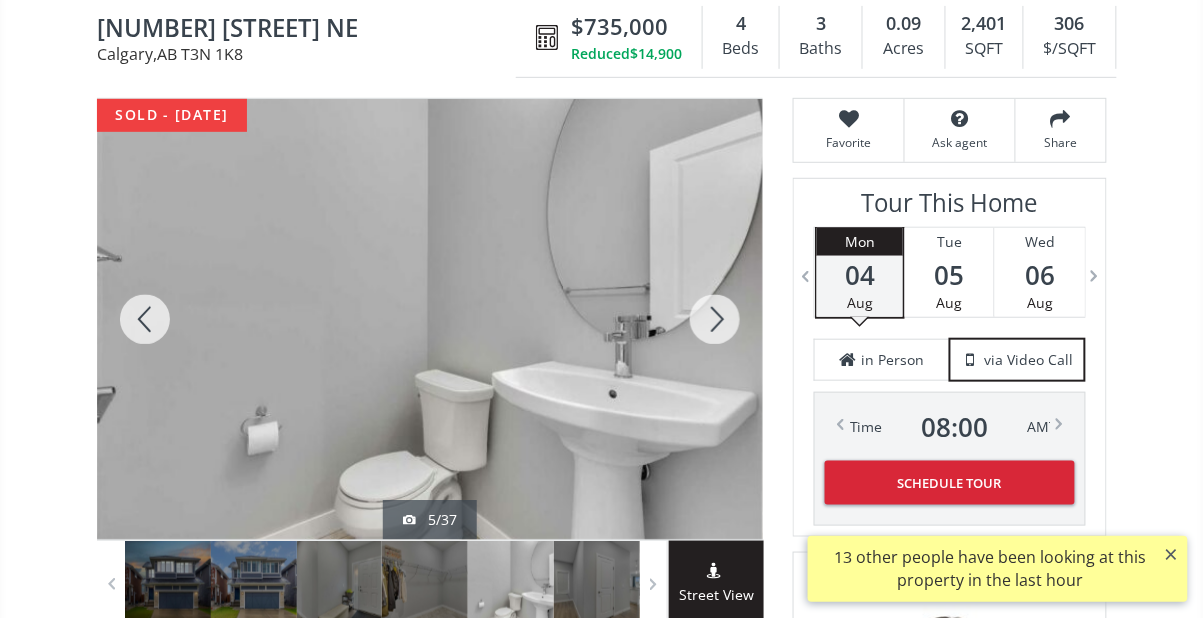 scroll, scrollTop: 204, scrollLeft: 0, axis: vertical 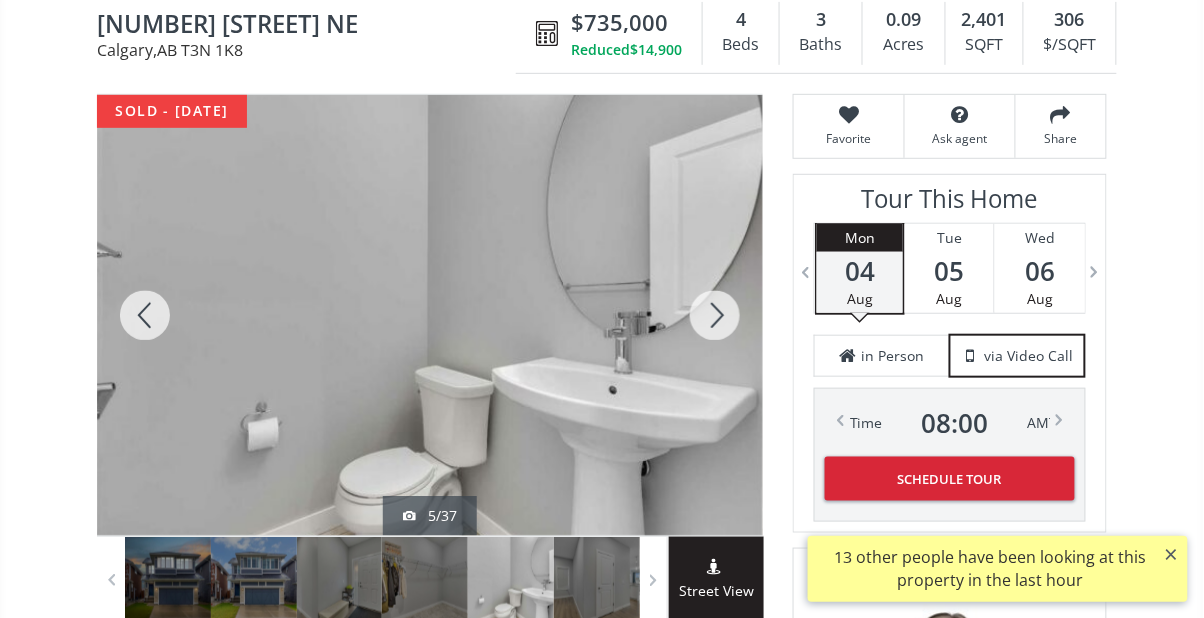 click at bounding box center [715, 315] 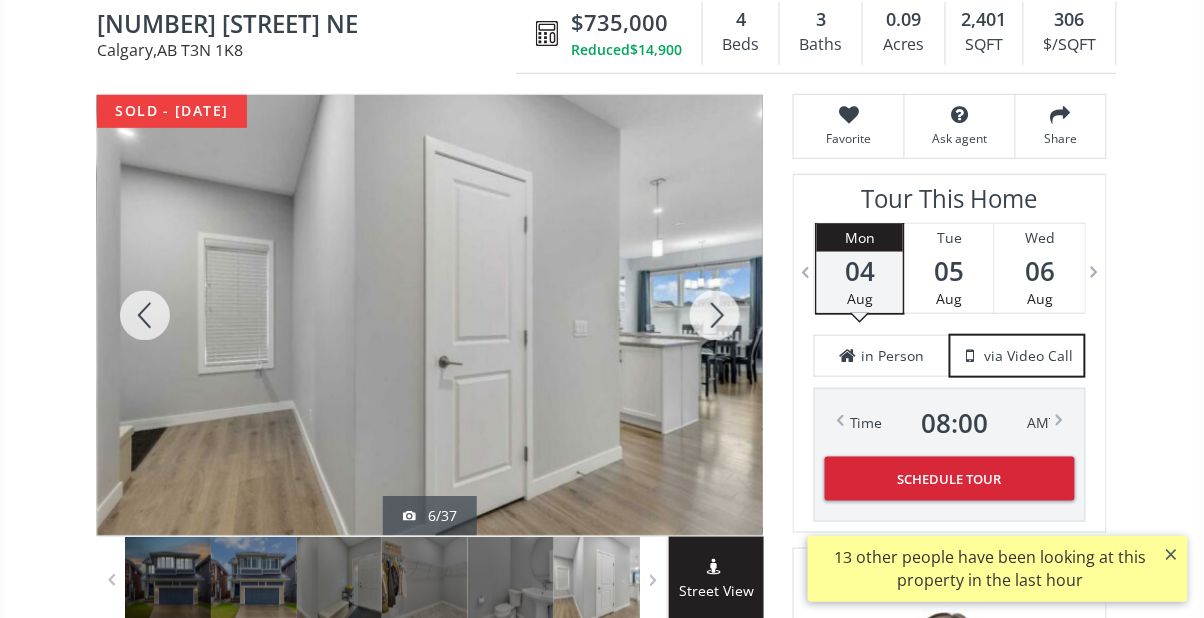click at bounding box center (715, 315) 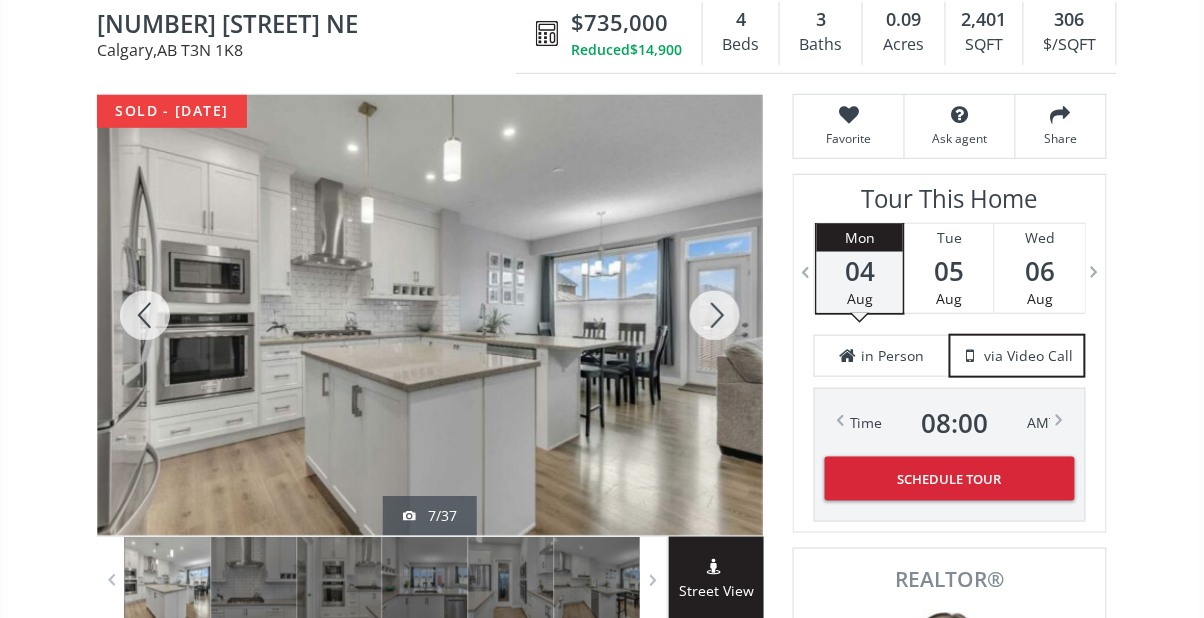 click at bounding box center [715, 315] 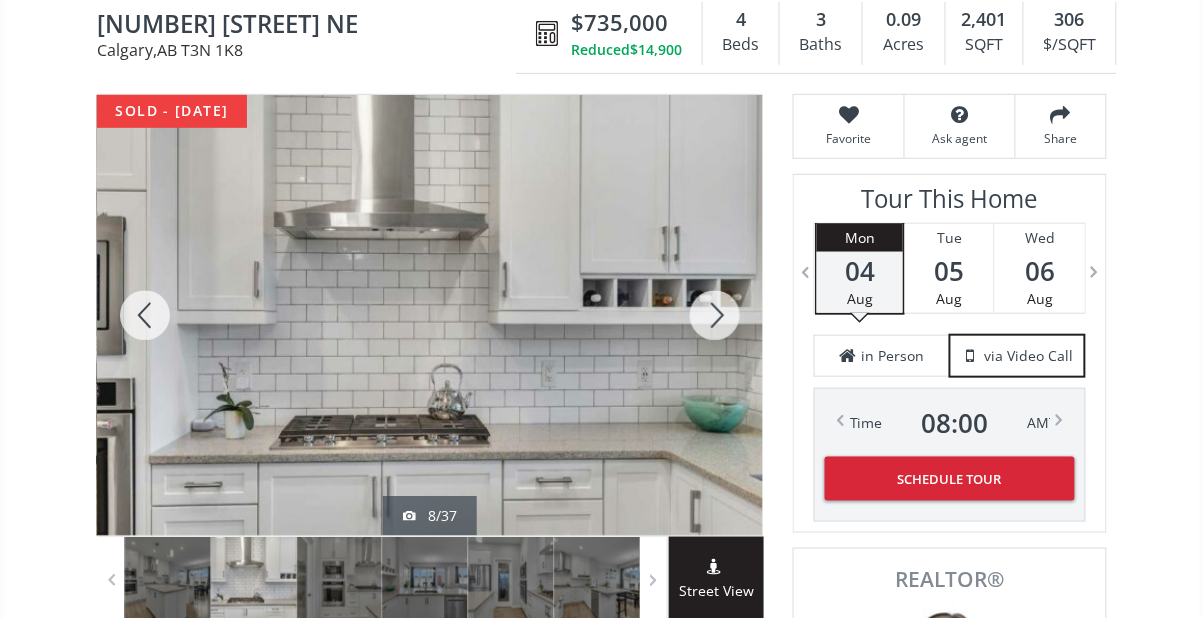 click at bounding box center (715, 315) 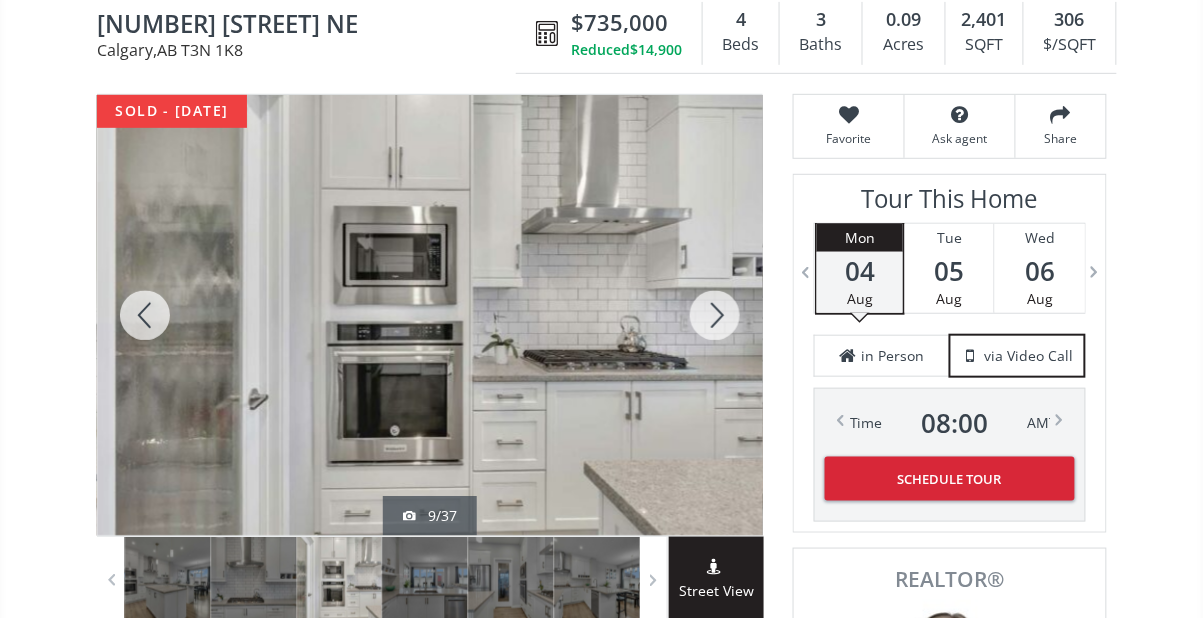 click at bounding box center [715, 315] 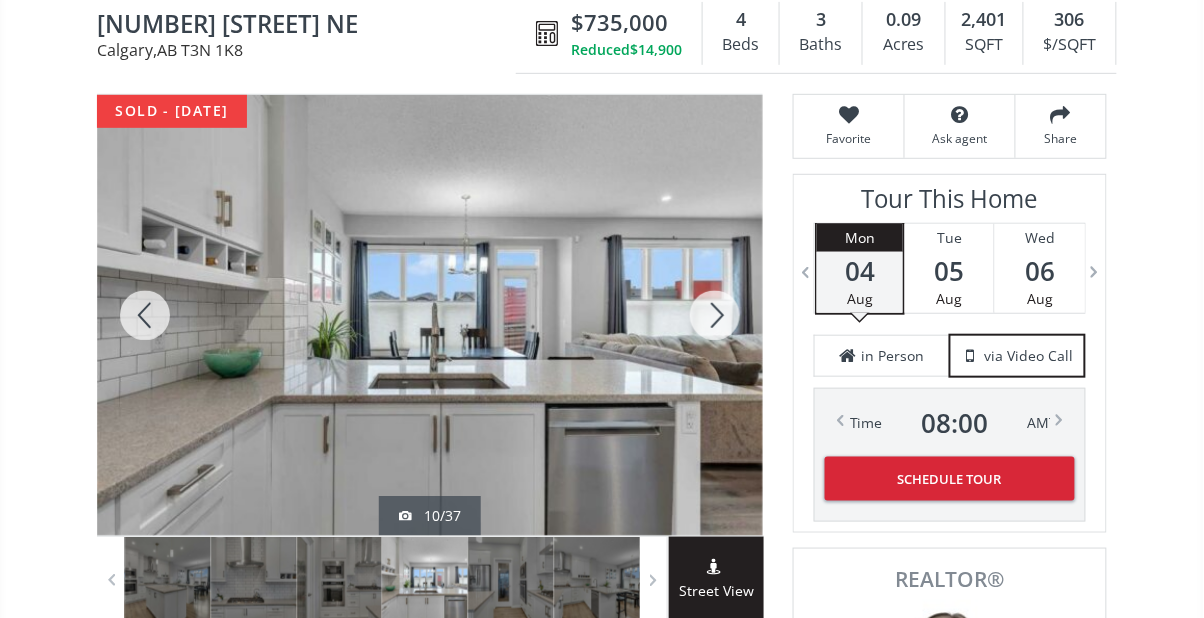 click at bounding box center [715, 315] 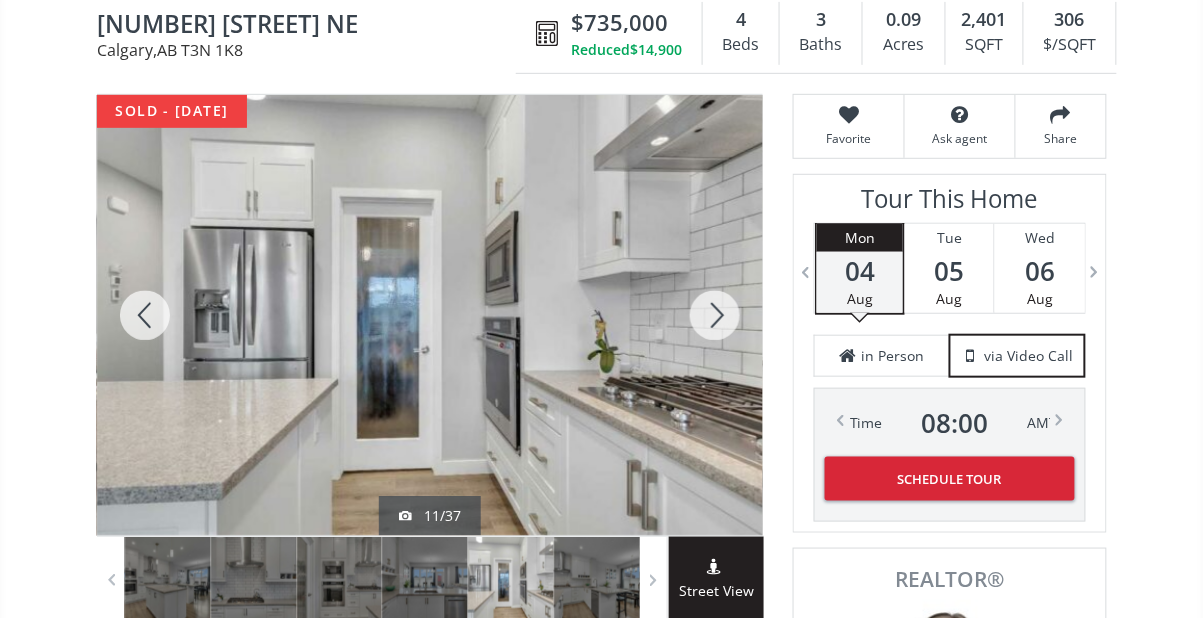 click at bounding box center (715, 315) 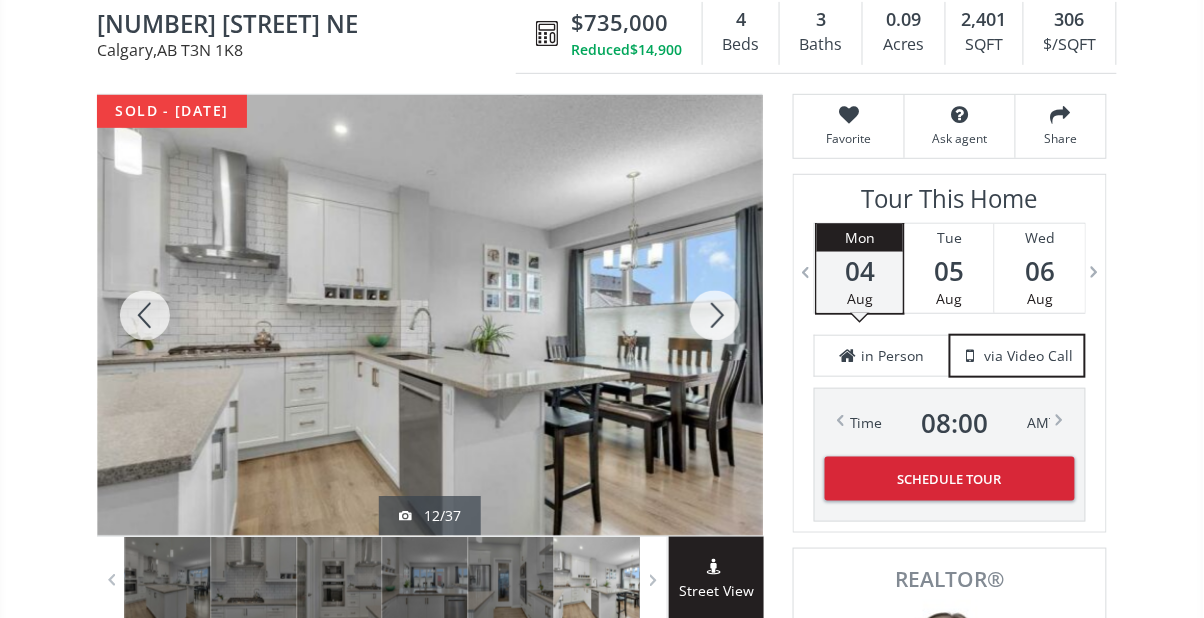 click at bounding box center [715, 315] 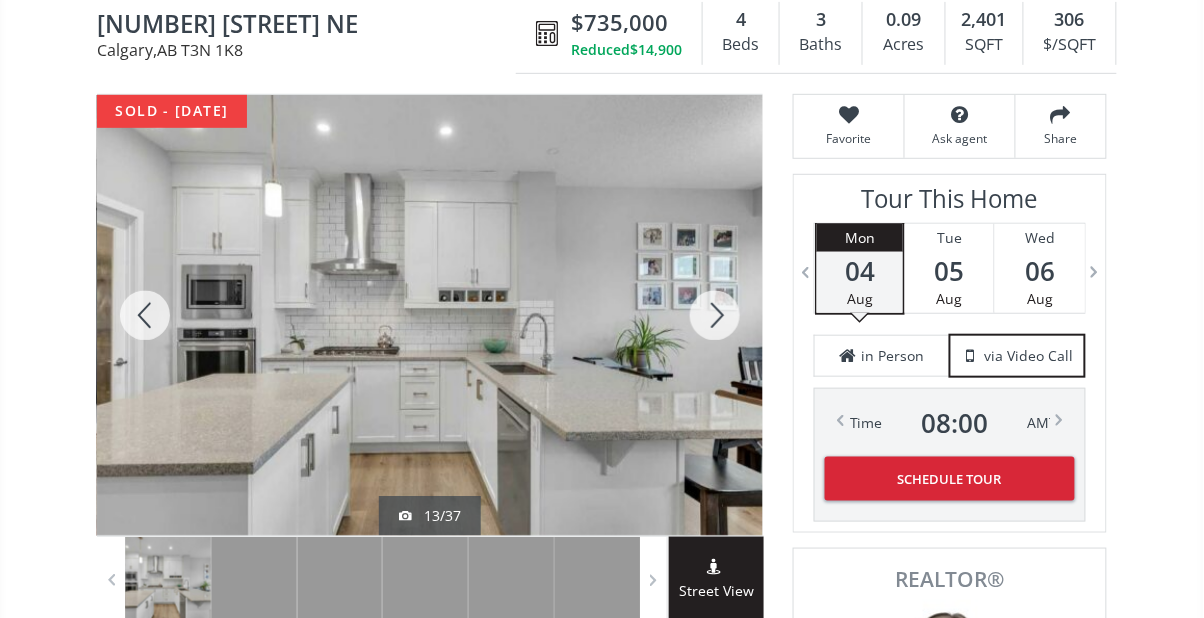 click at bounding box center [715, 315] 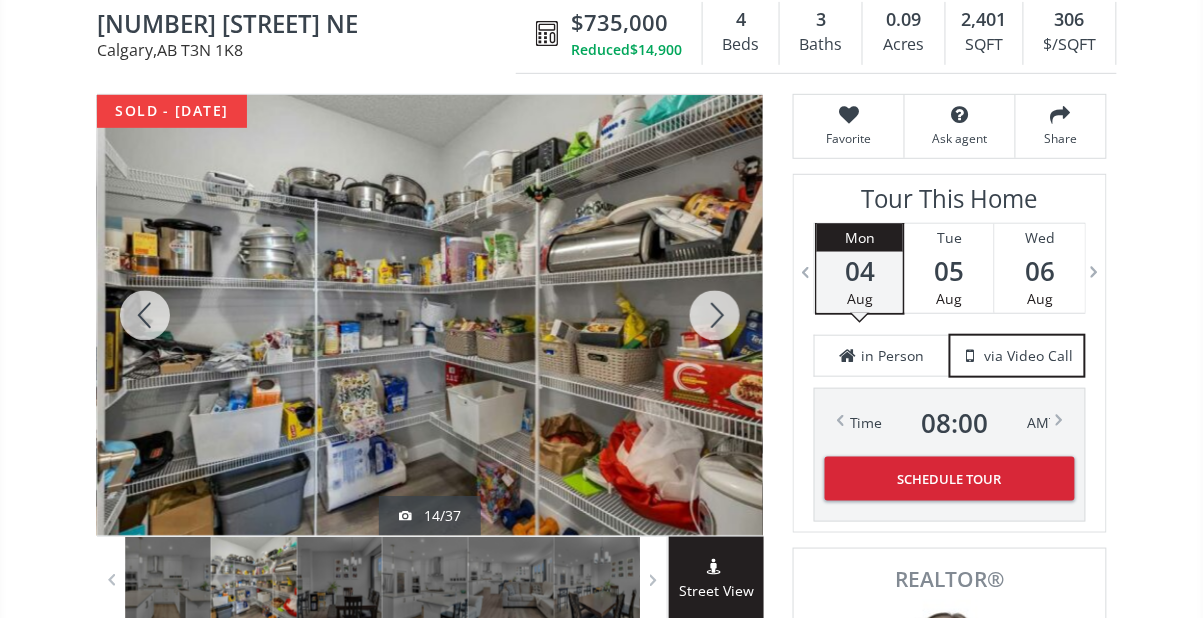 click at bounding box center [145, 315] 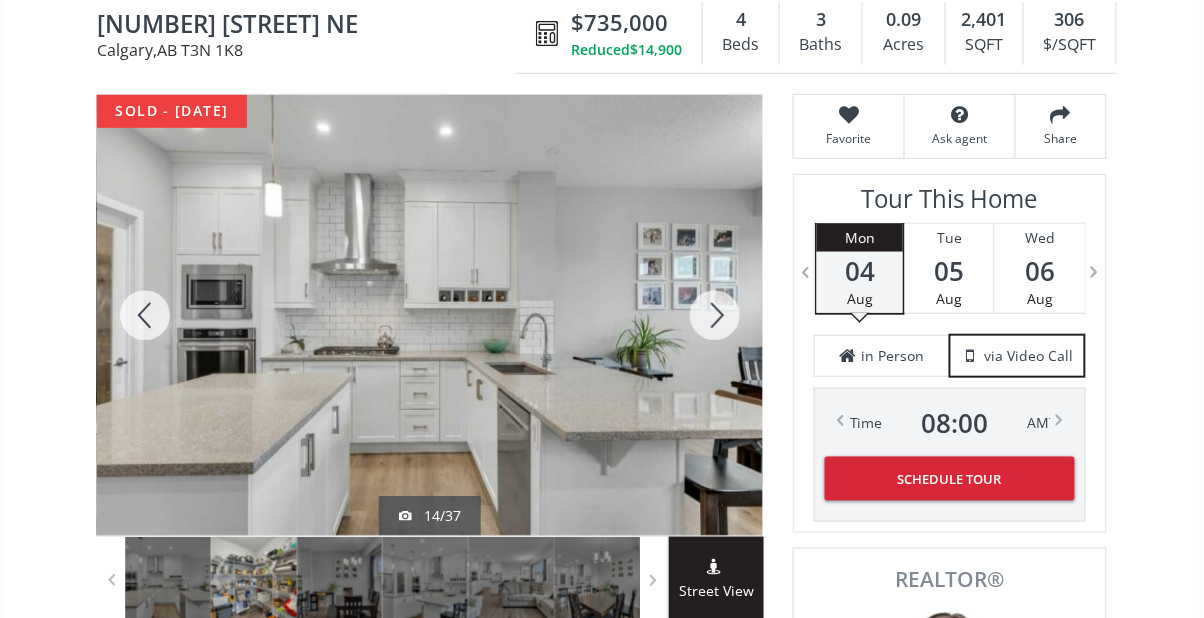 click at bounding box center [145, 315] 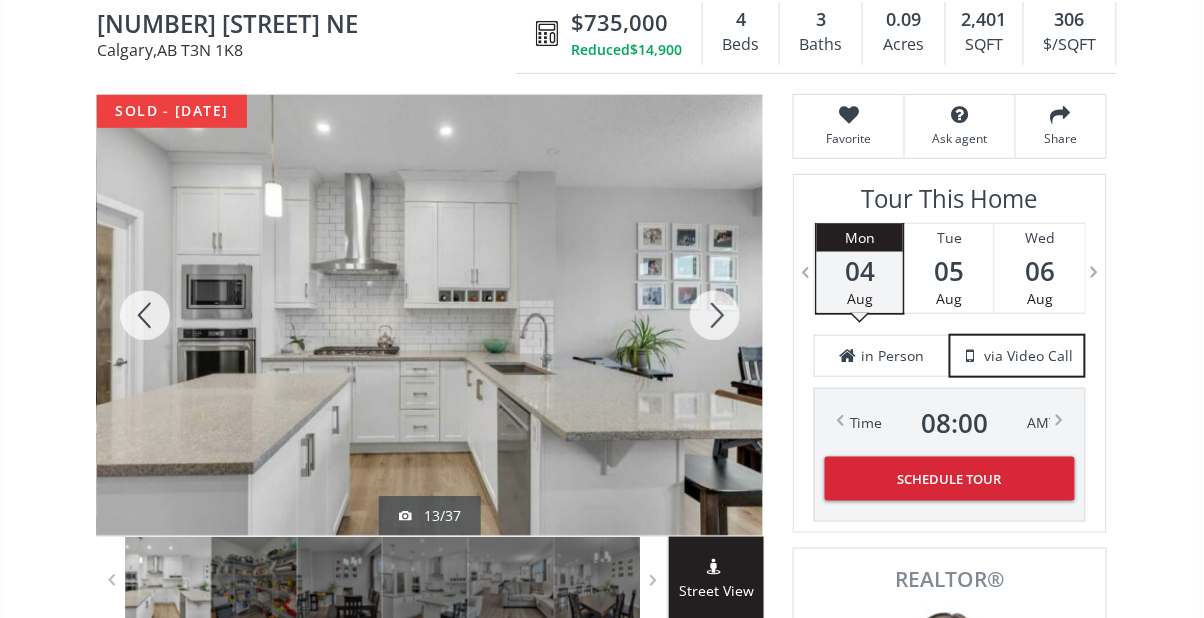 click at bounding box center [145, 315] 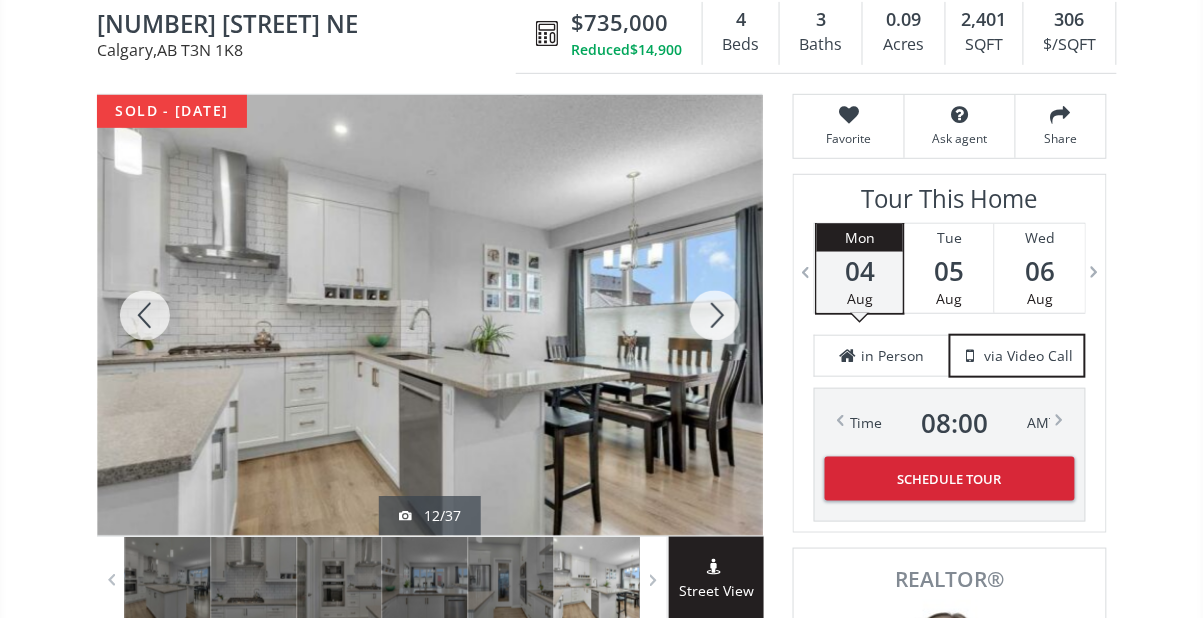 click at bounding box center (145, 315) 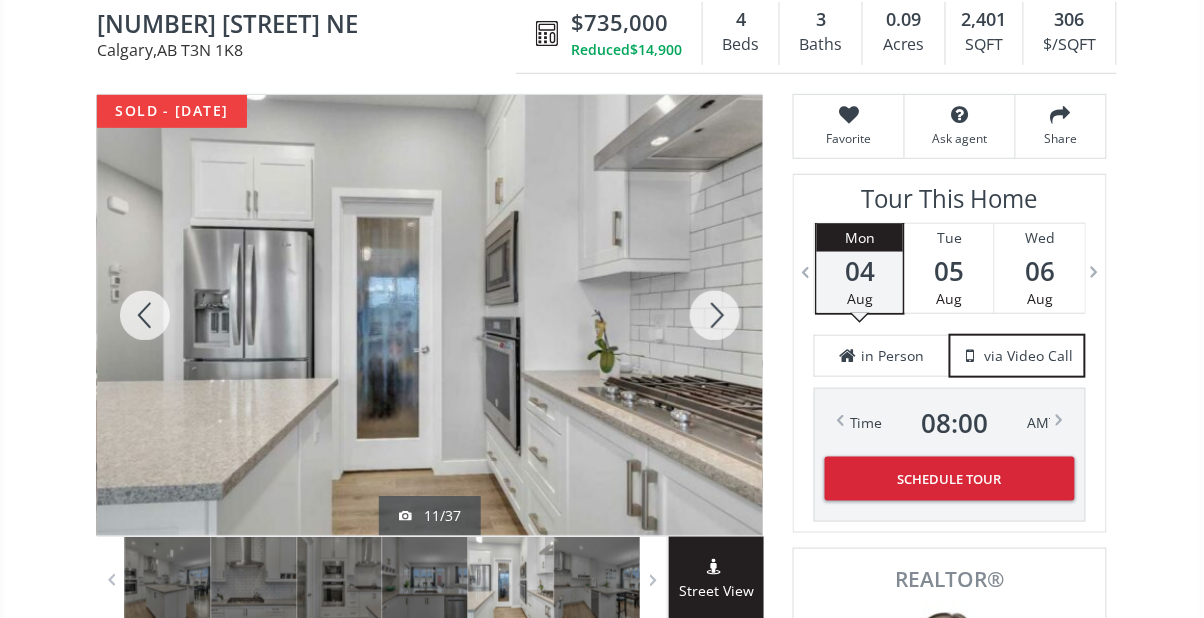 click at bounding box center [715, 315] 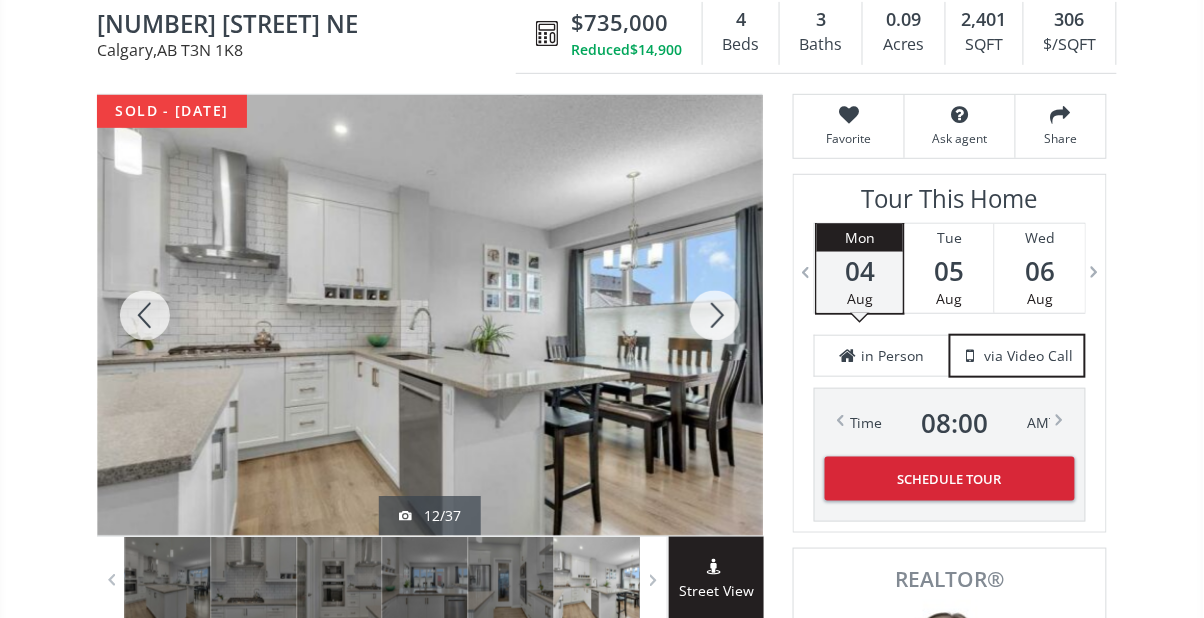 click at bounding box center (145, 315) 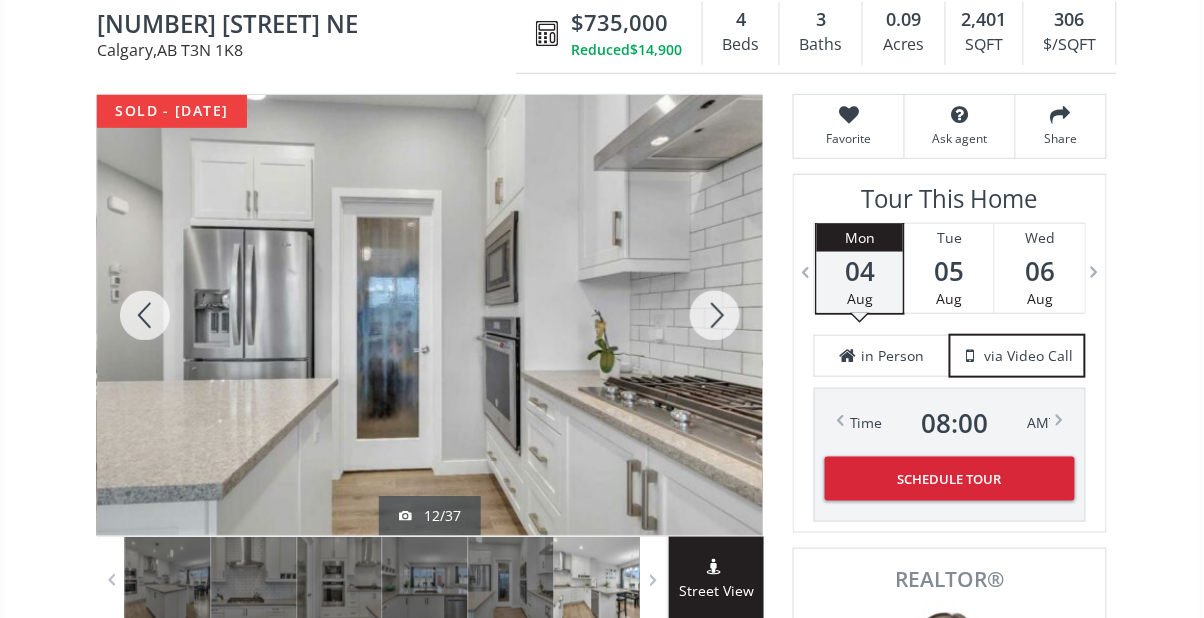 click at bounding box center (145, 315) 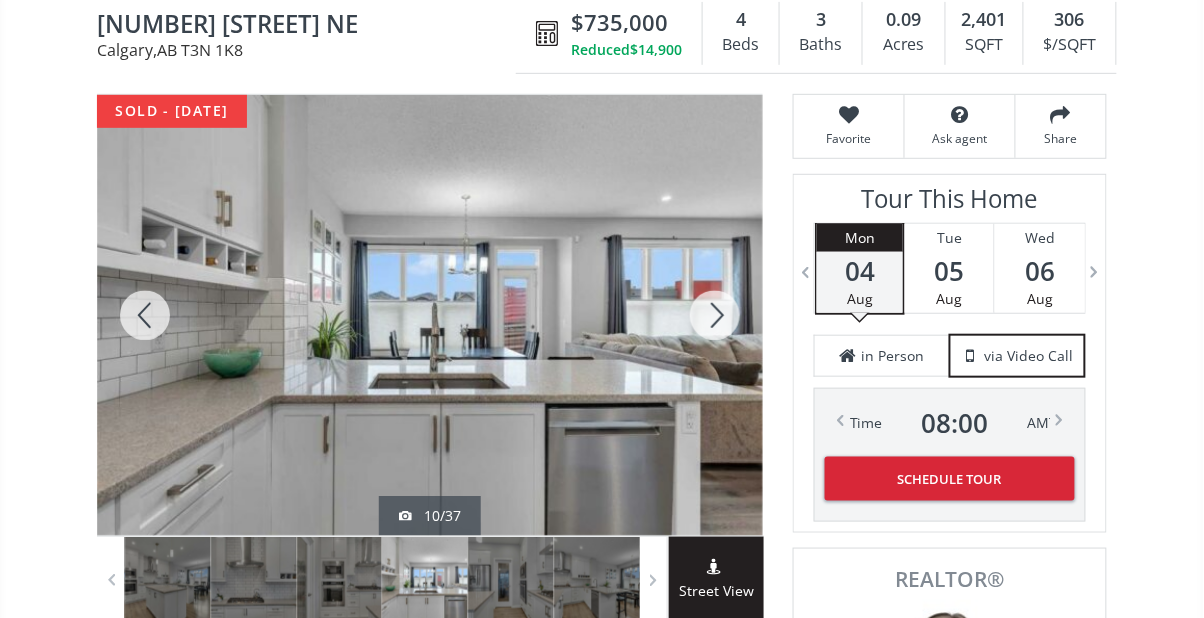 click at bounding box center (145, 315) 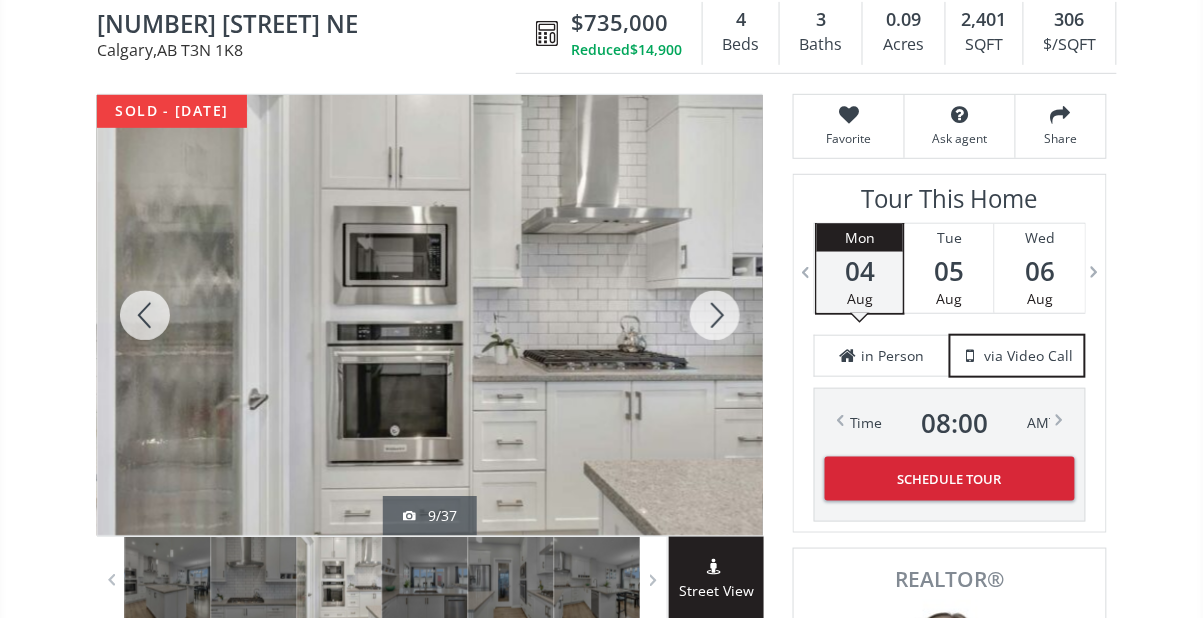 click at bounding box center (715, 315) 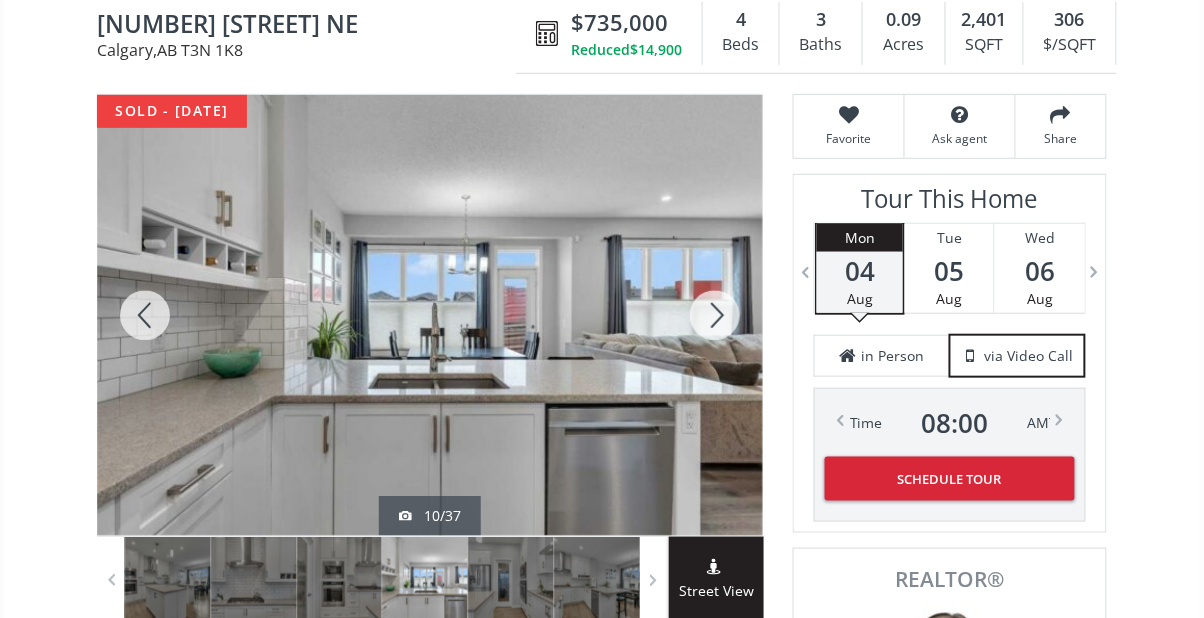 click at bounding box center (715, 315) 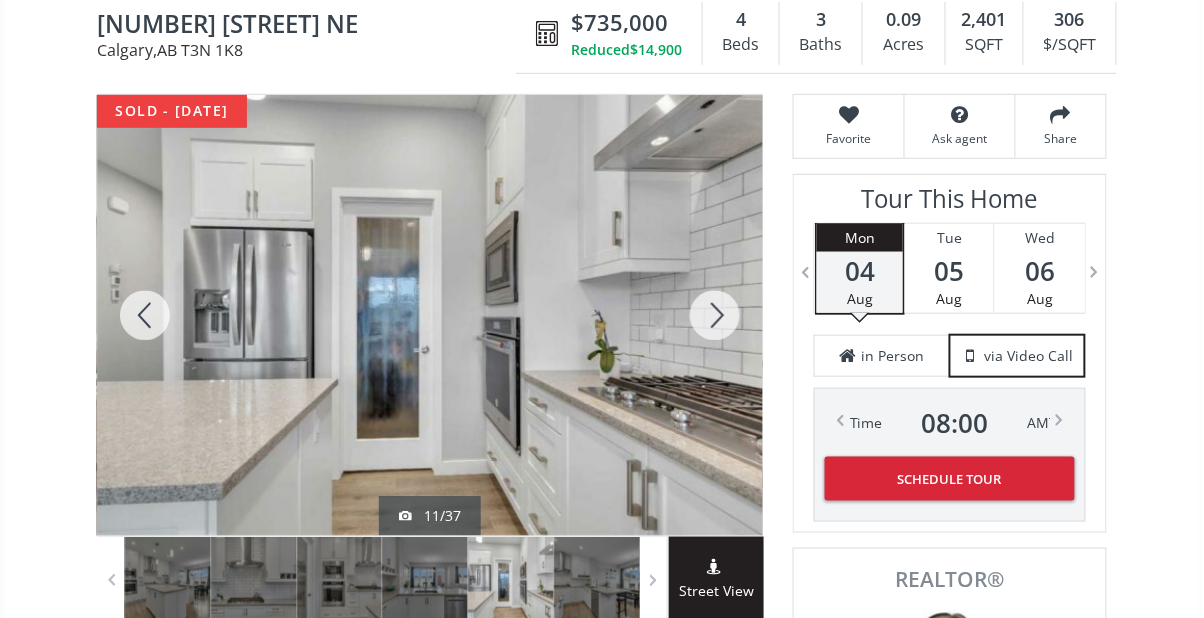 click at bounding box center [715, 315] 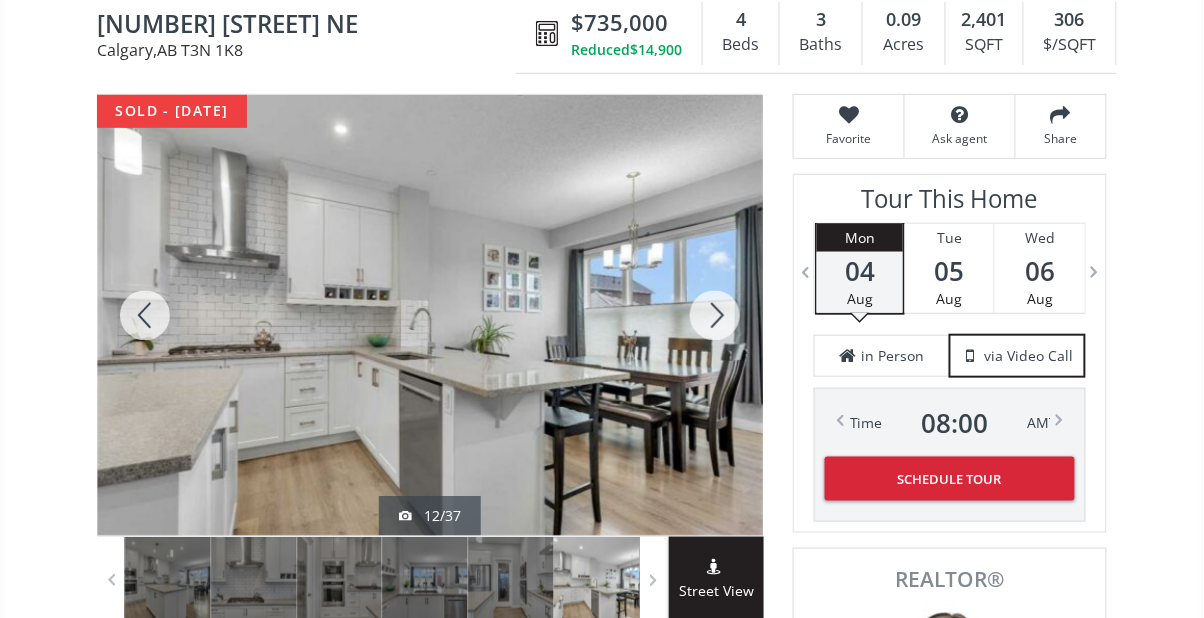 click at bounding box center [145, 315] 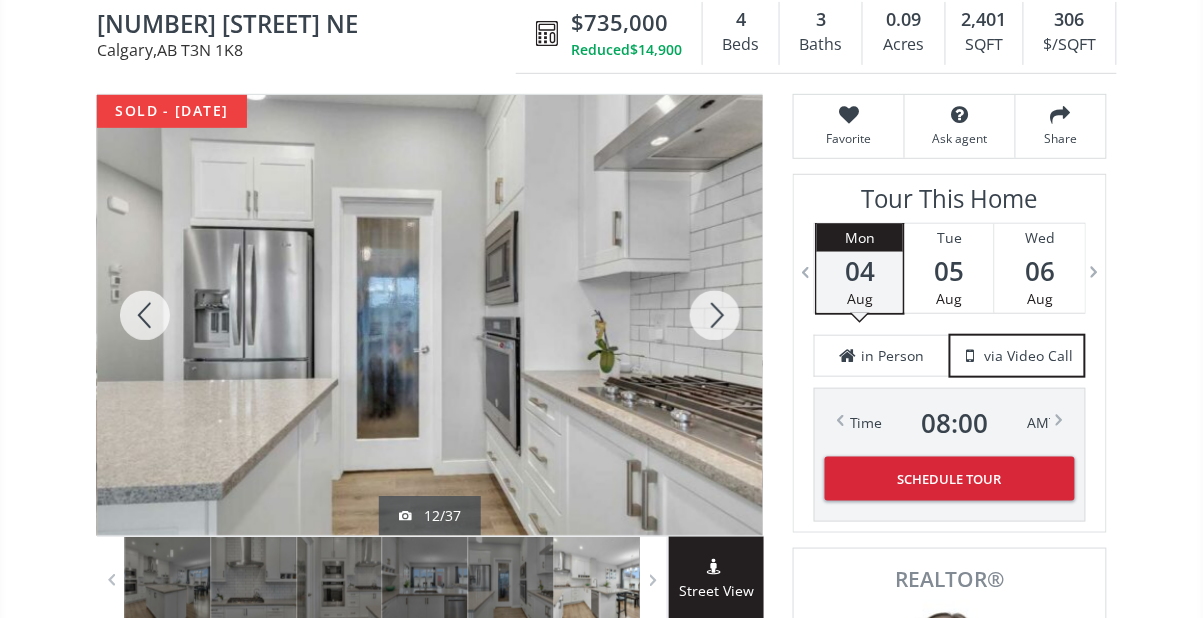 click at bounding box center [145, 315] 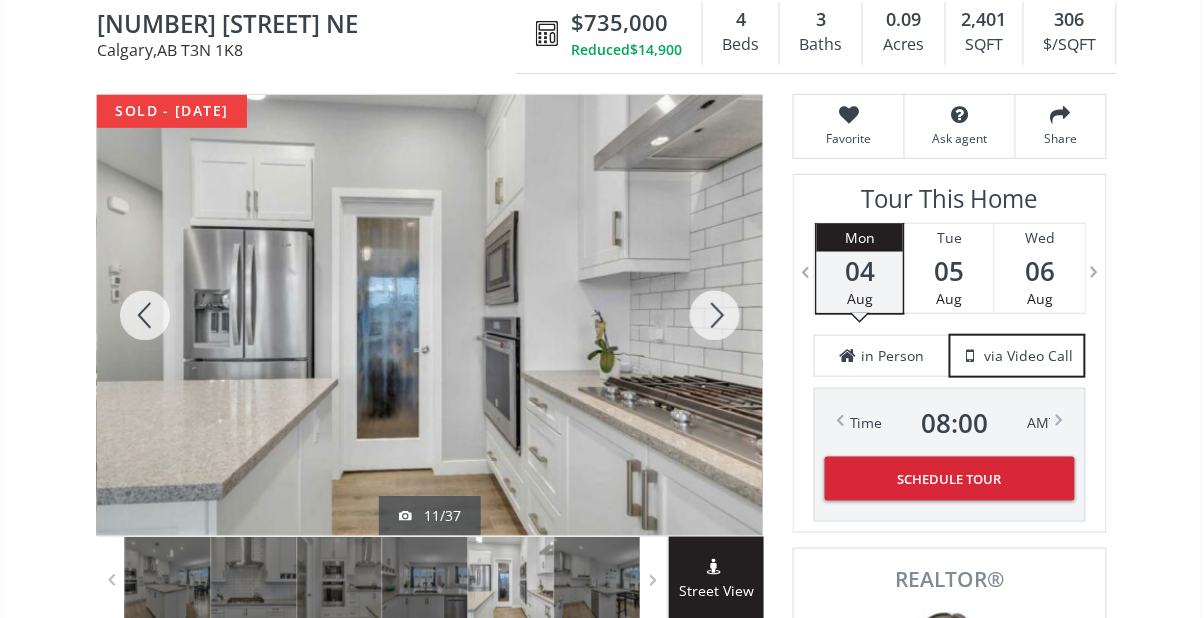 click at bounding box center (145, 315) 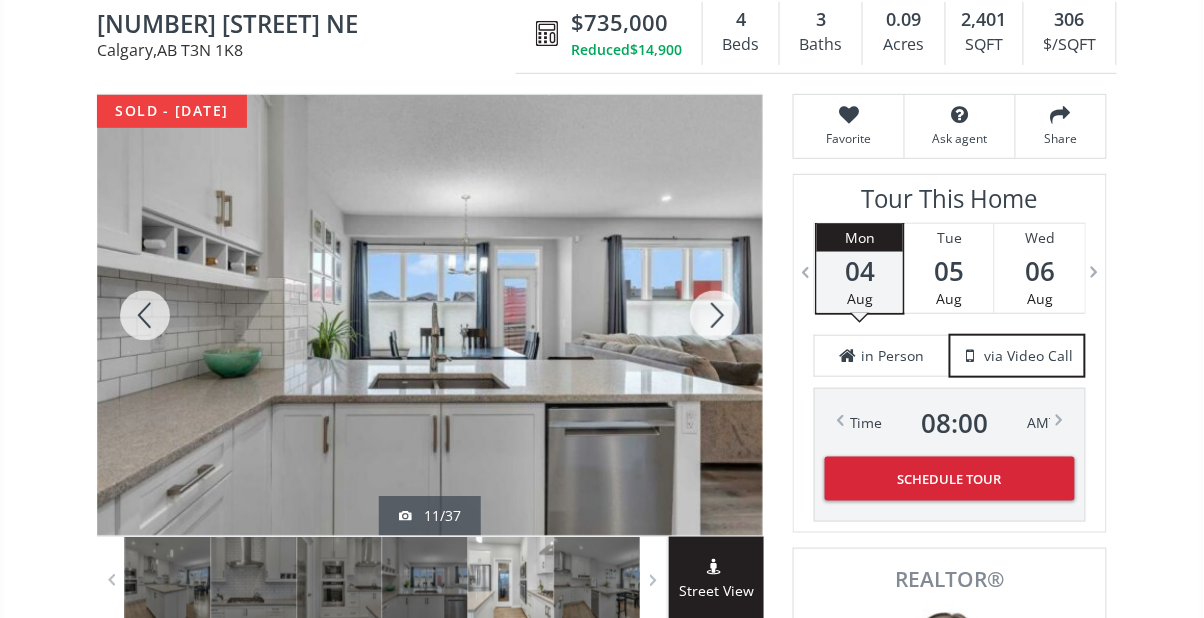 click at bounding box center (145, 315) 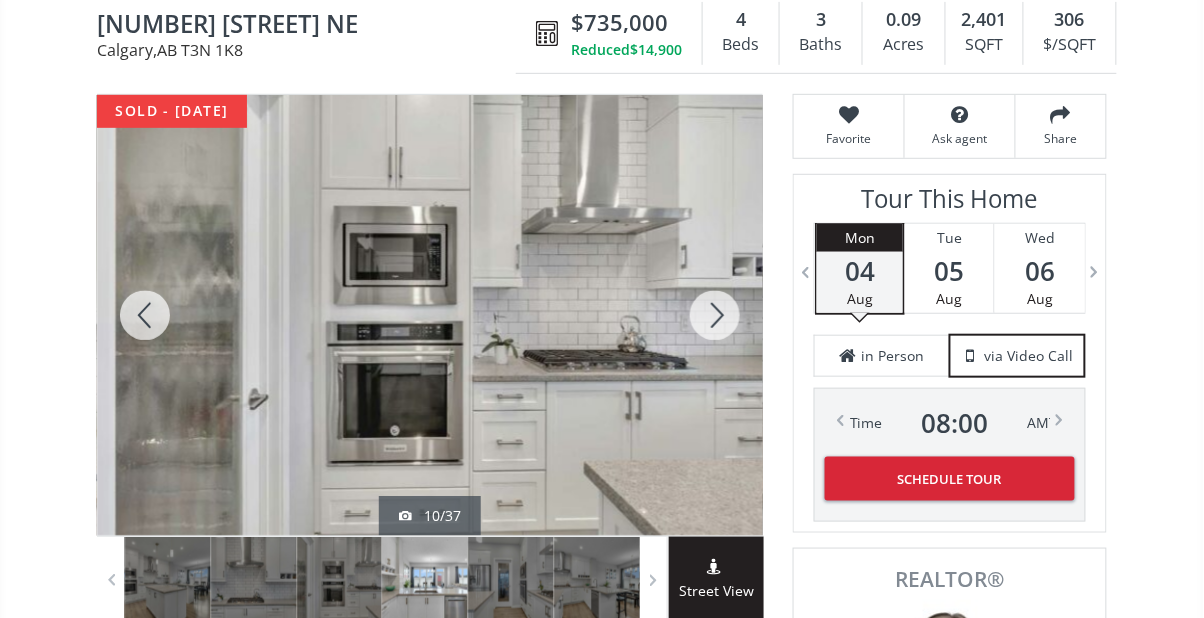 click at bounding box center [145, 315] 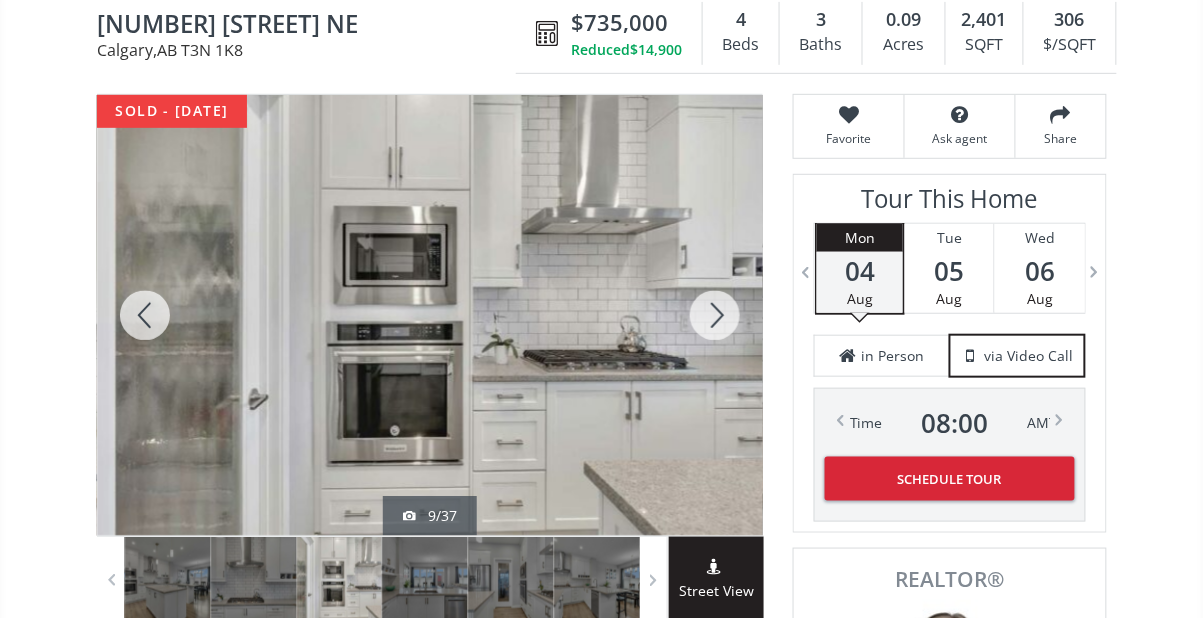 click at bounding box center (145, 315) 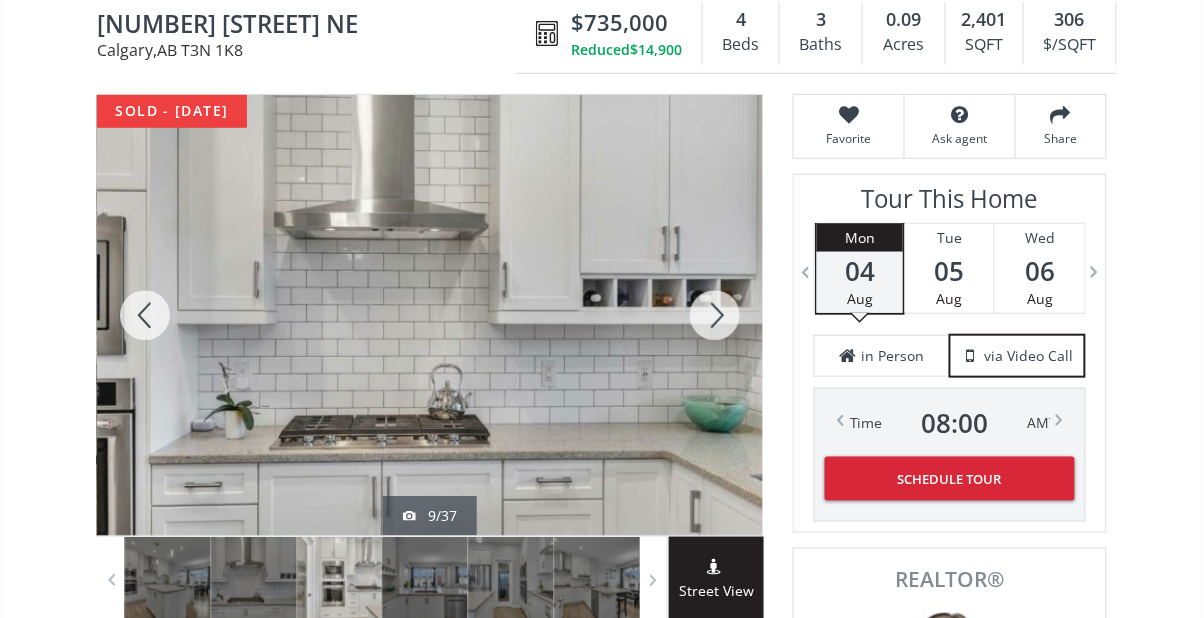 click at bounding box center [145, 315] 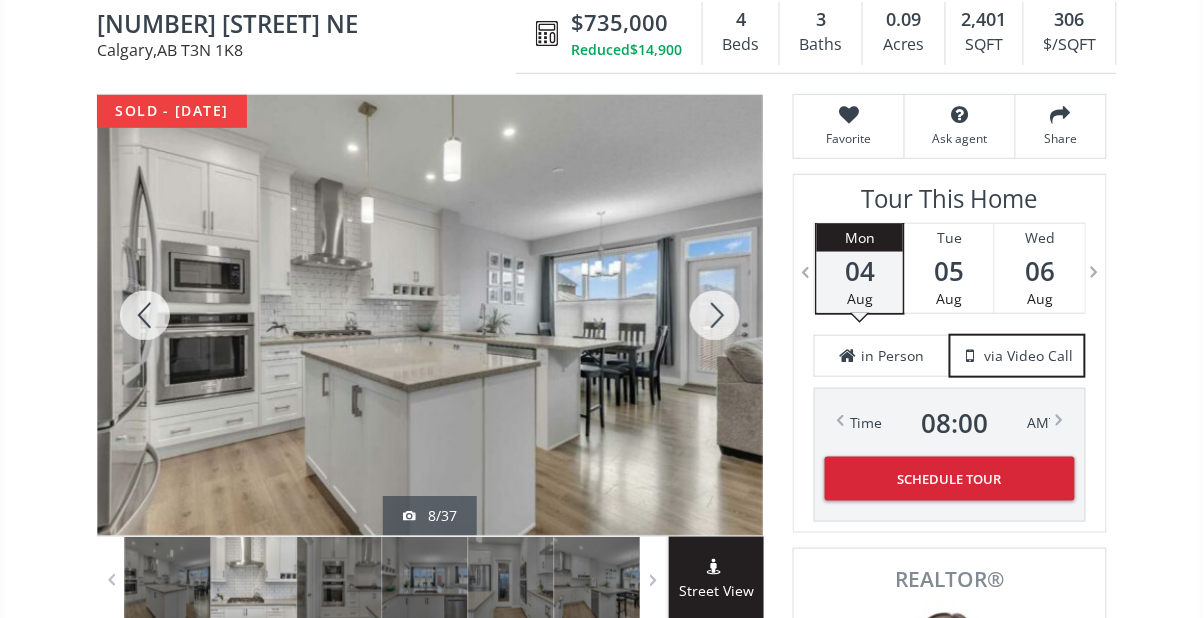 click at bounding box center (145, 315) 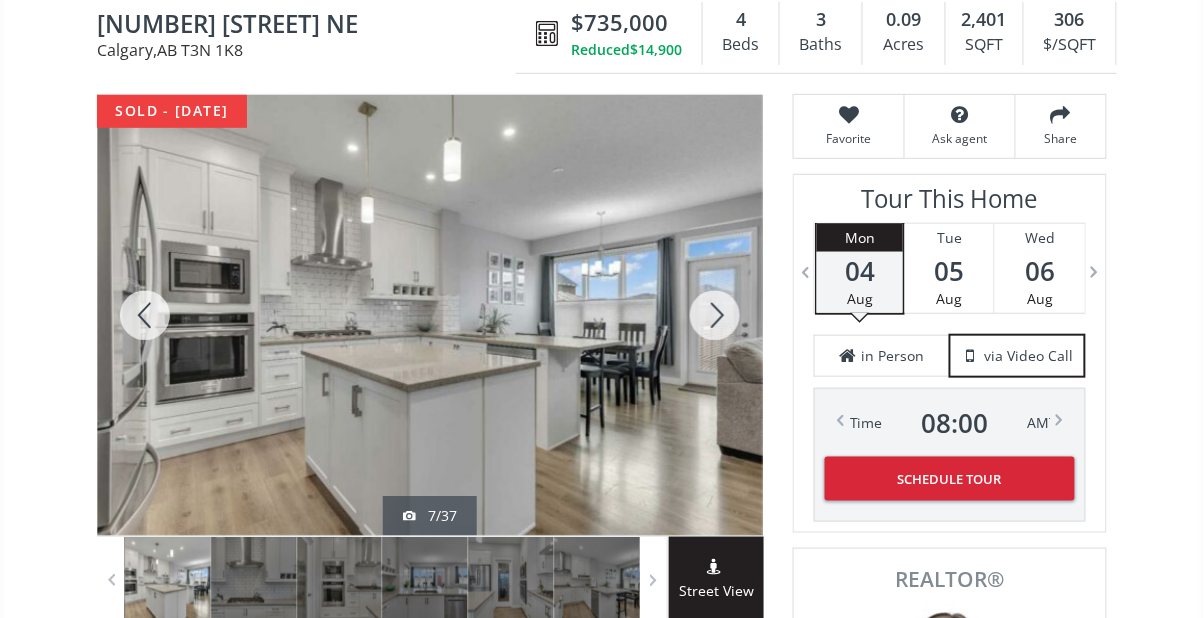 click at bounding box center (145, 315) 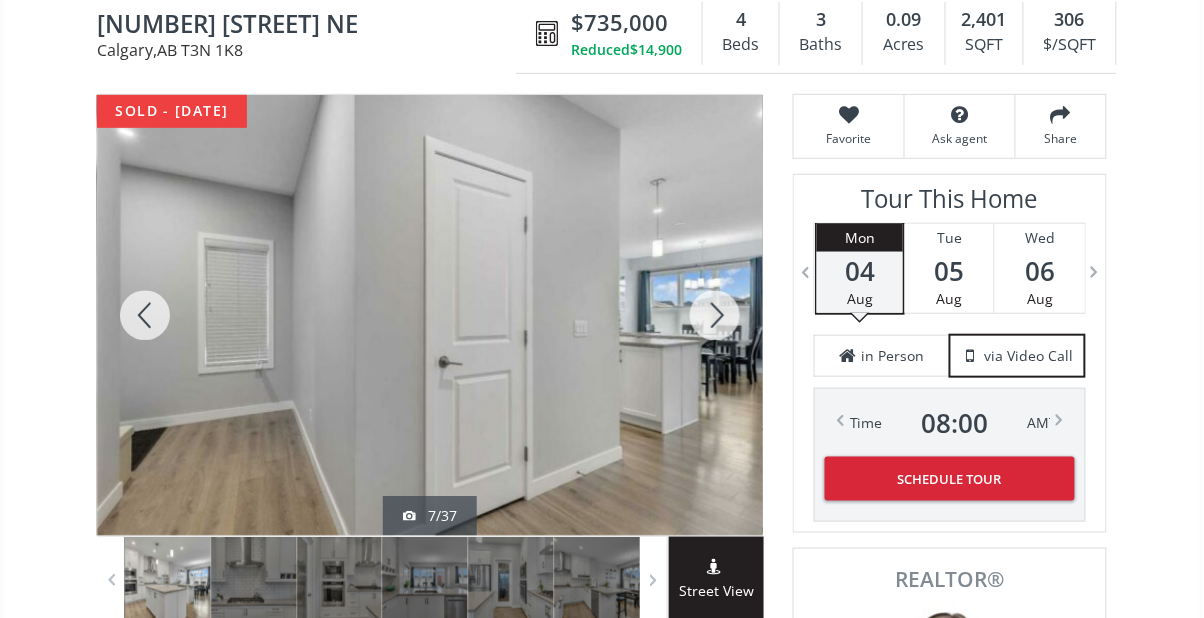 click at bounding box center (145, 315) 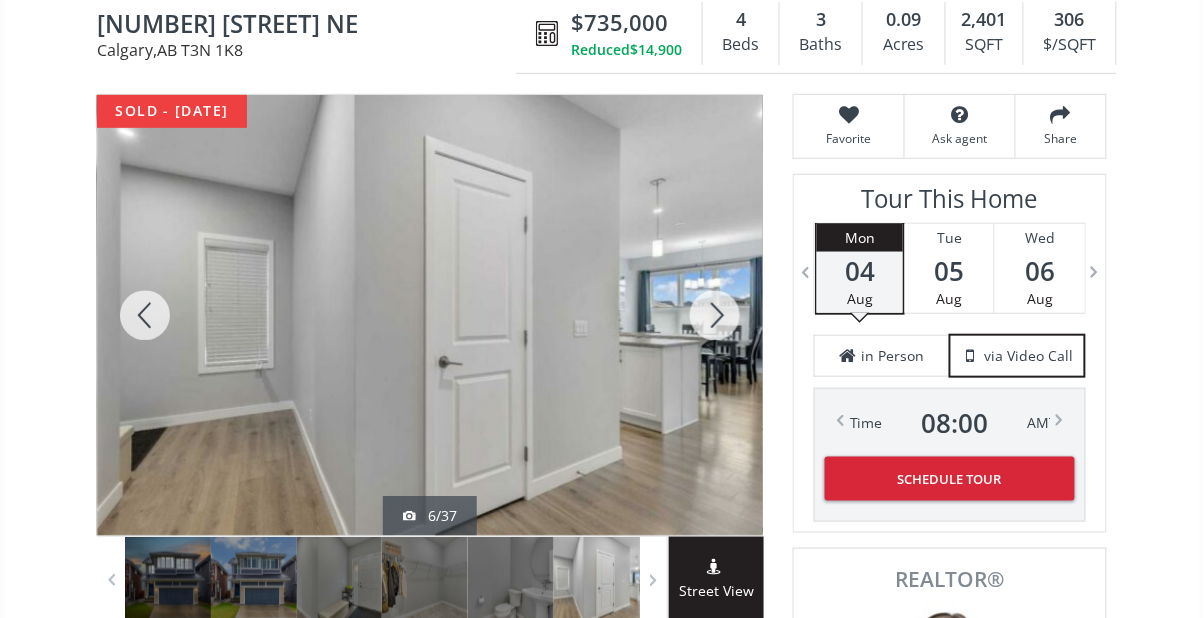 click at bounding box center [145, 315] 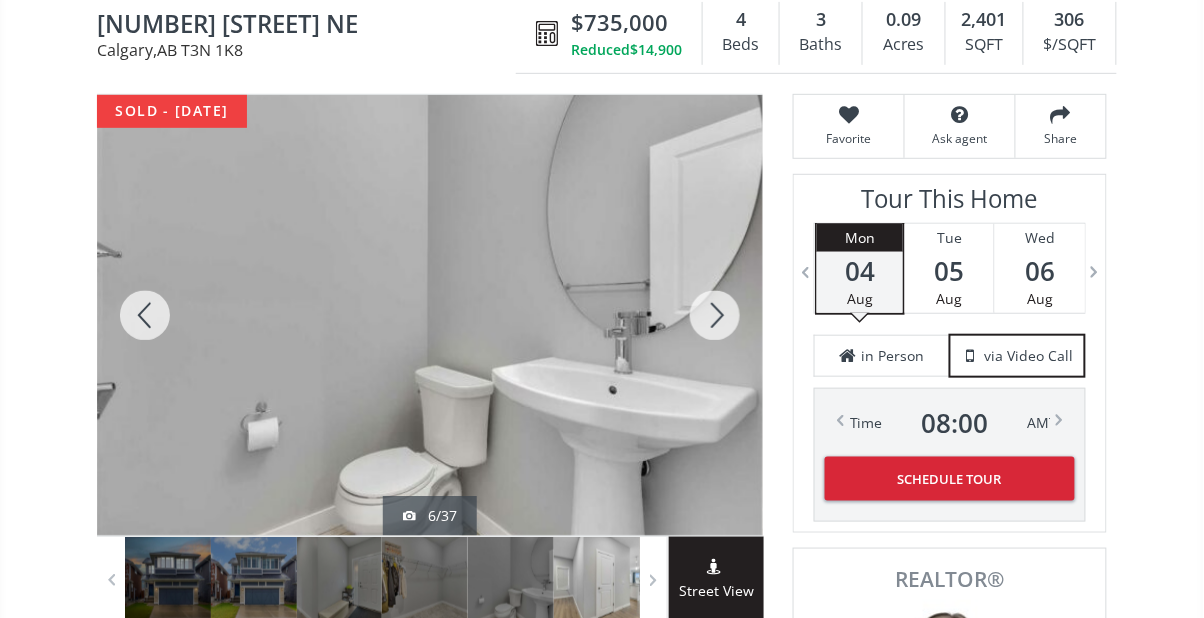 click at bounding box center [145, 315] 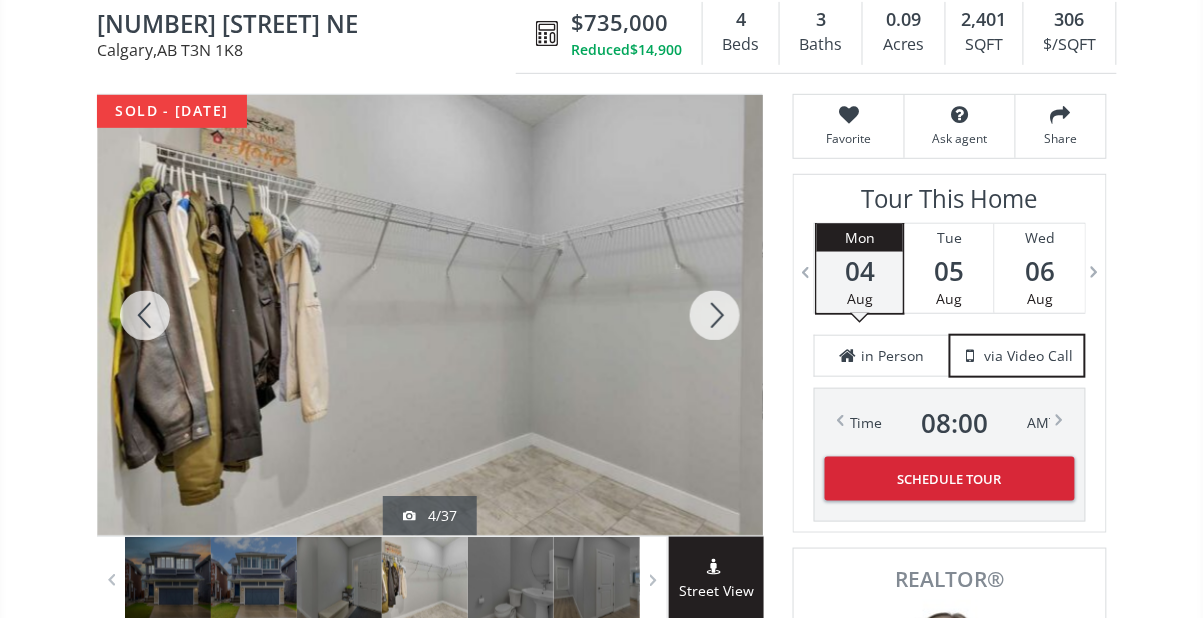 click at bounding box center [145, 315] 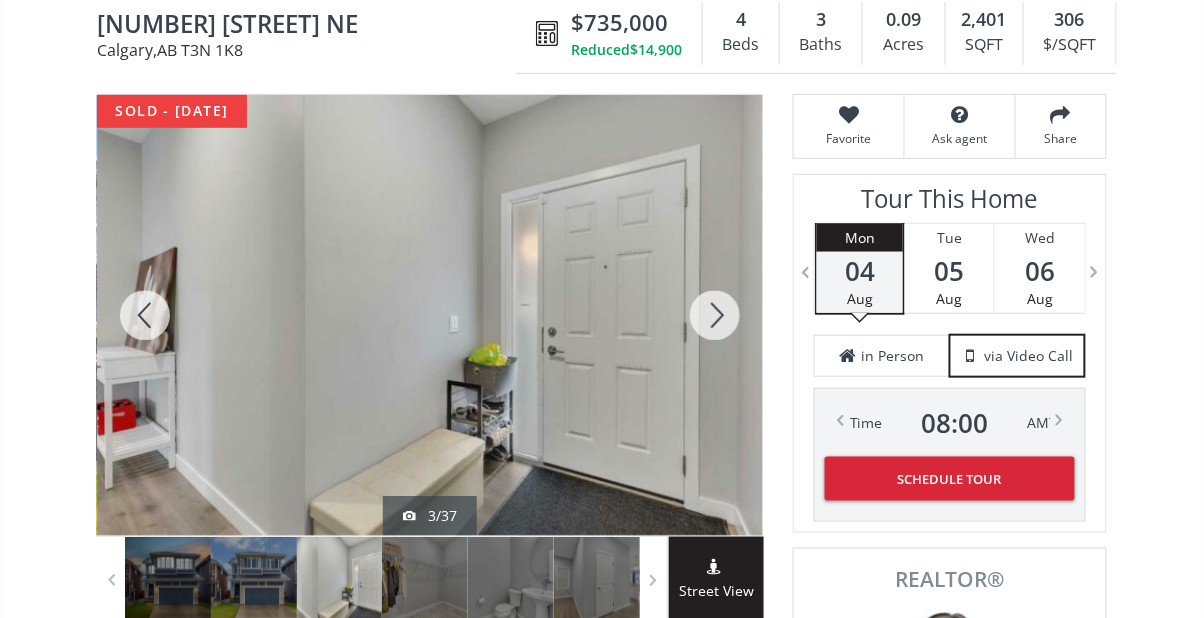 click at bounding box center (145, 315) 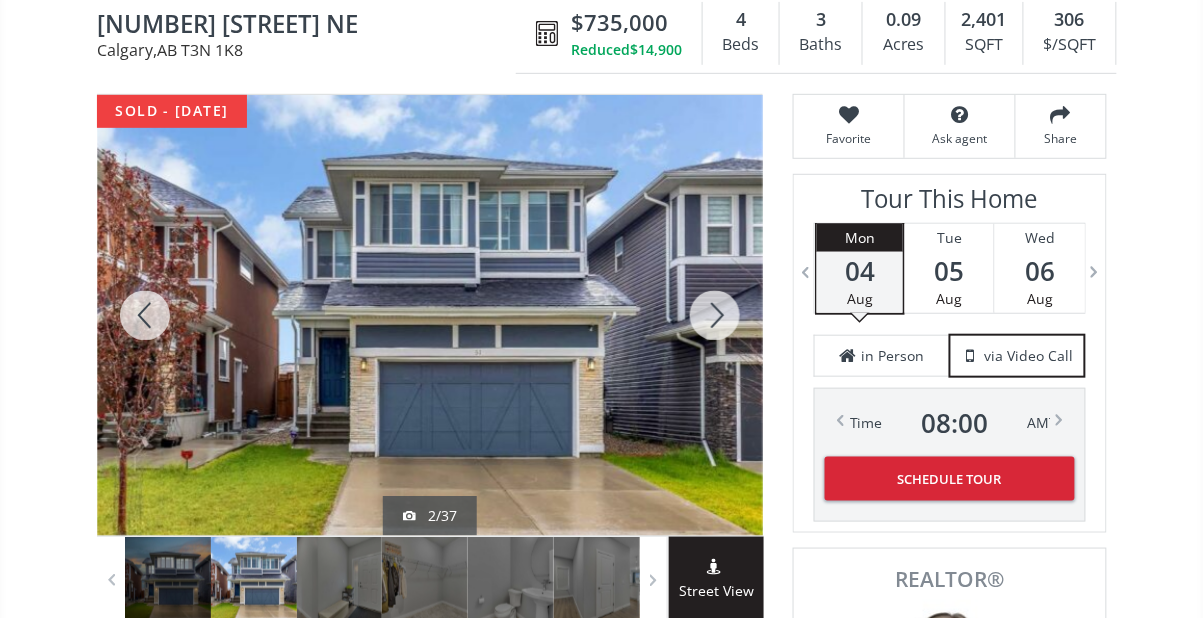 click at bounding box center [145, 315] 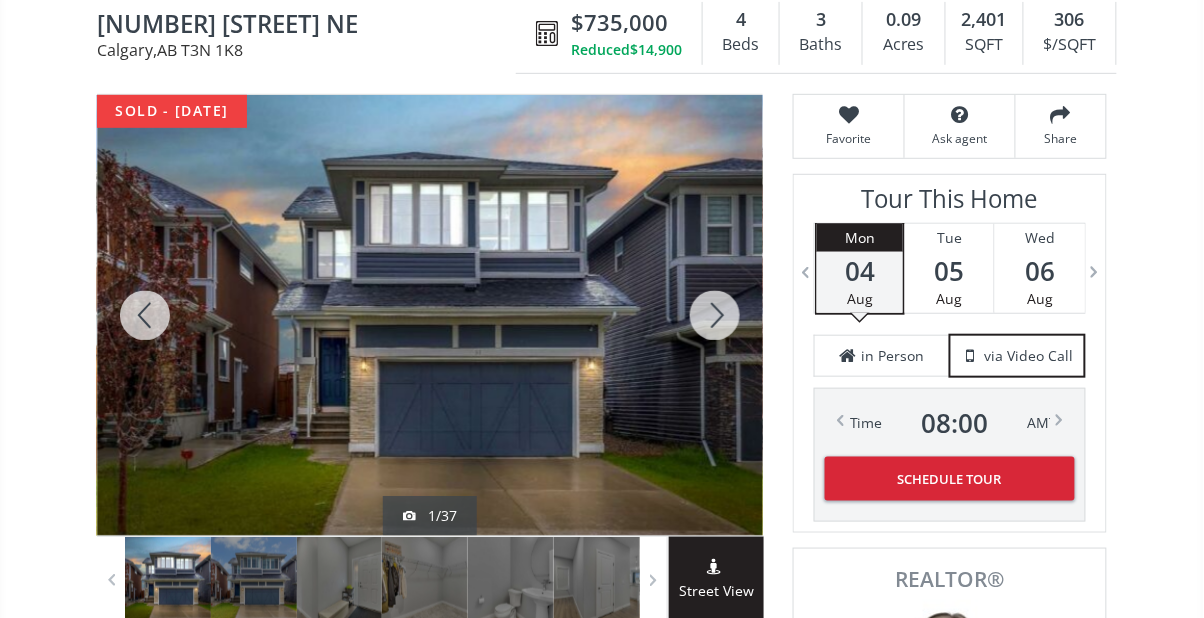 click at bounding box center (145, 315) 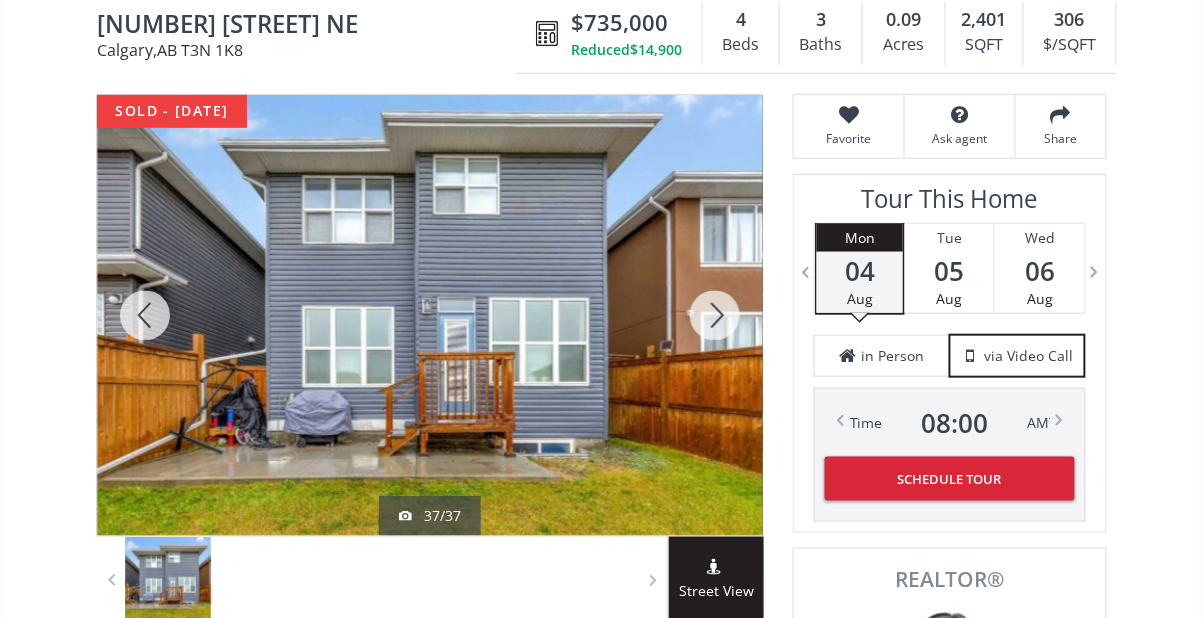 click at bounding box center (145, 315) 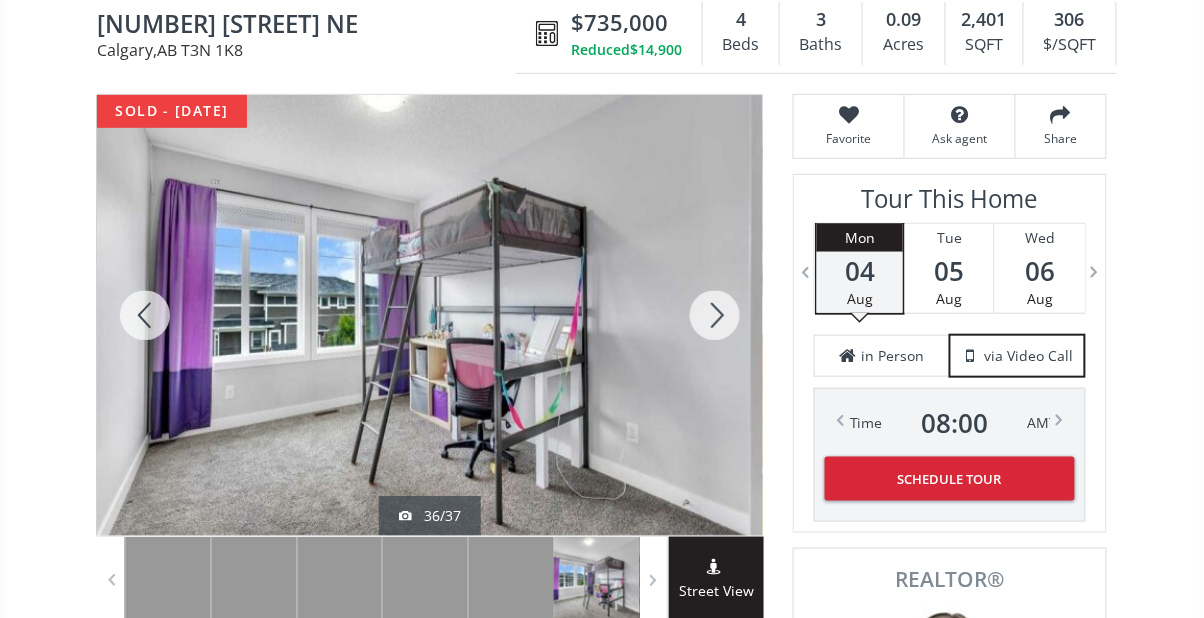 click at bounding box center [715, 315] 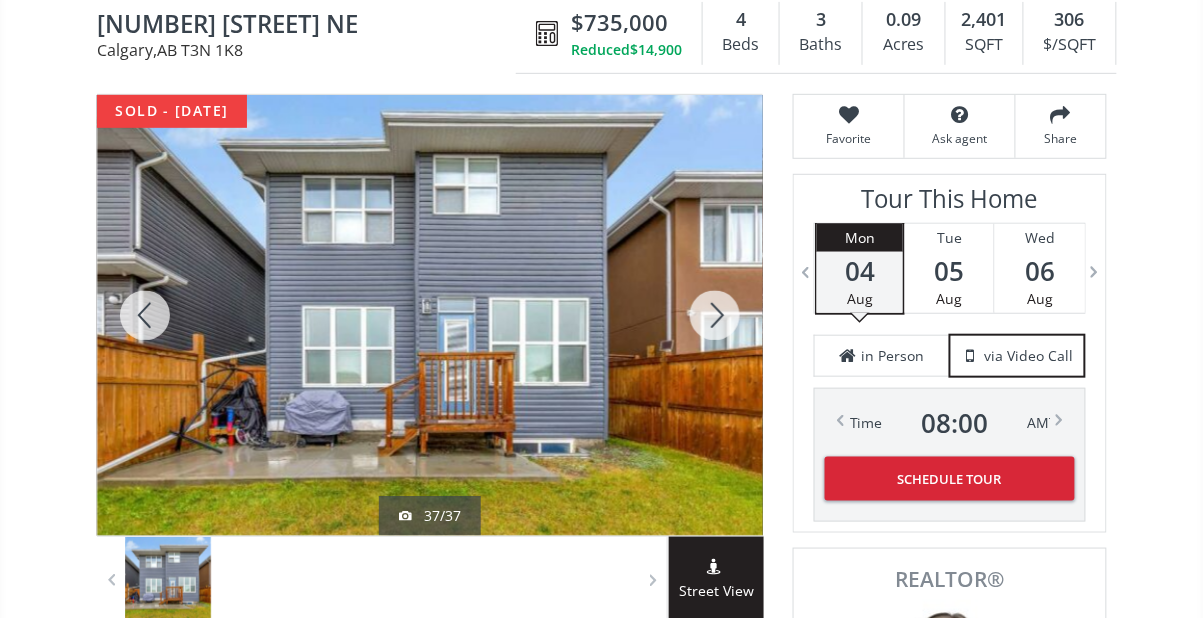 click at bounding box center [145, 315] 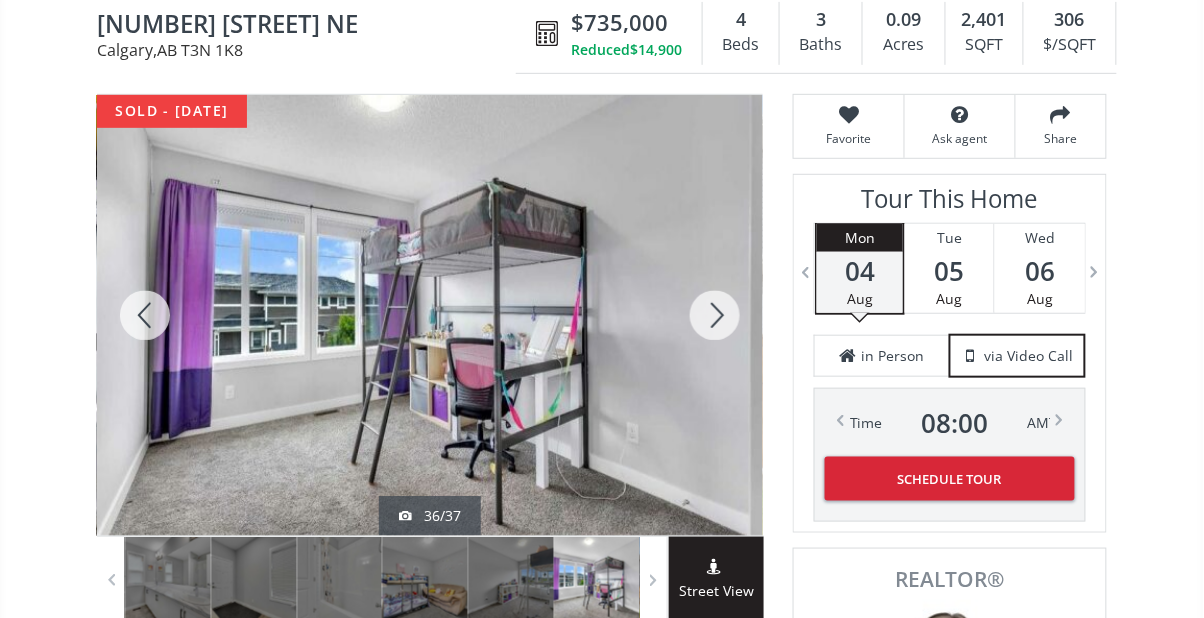click at bounding box center (145, 315) 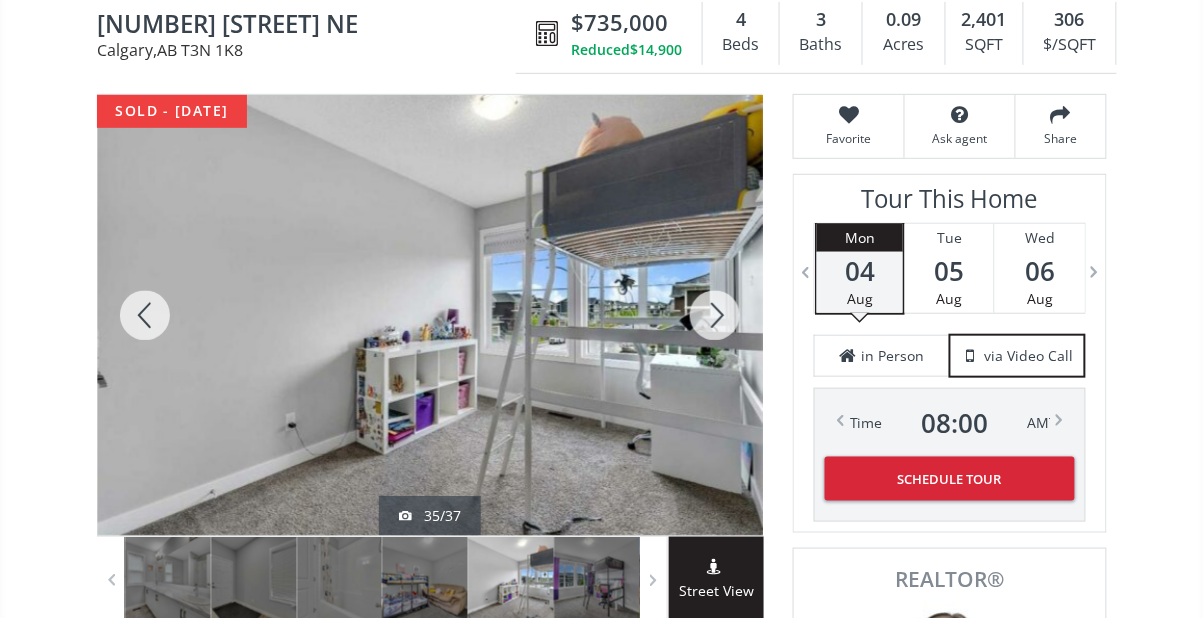 click at bounding box center (145, 315) 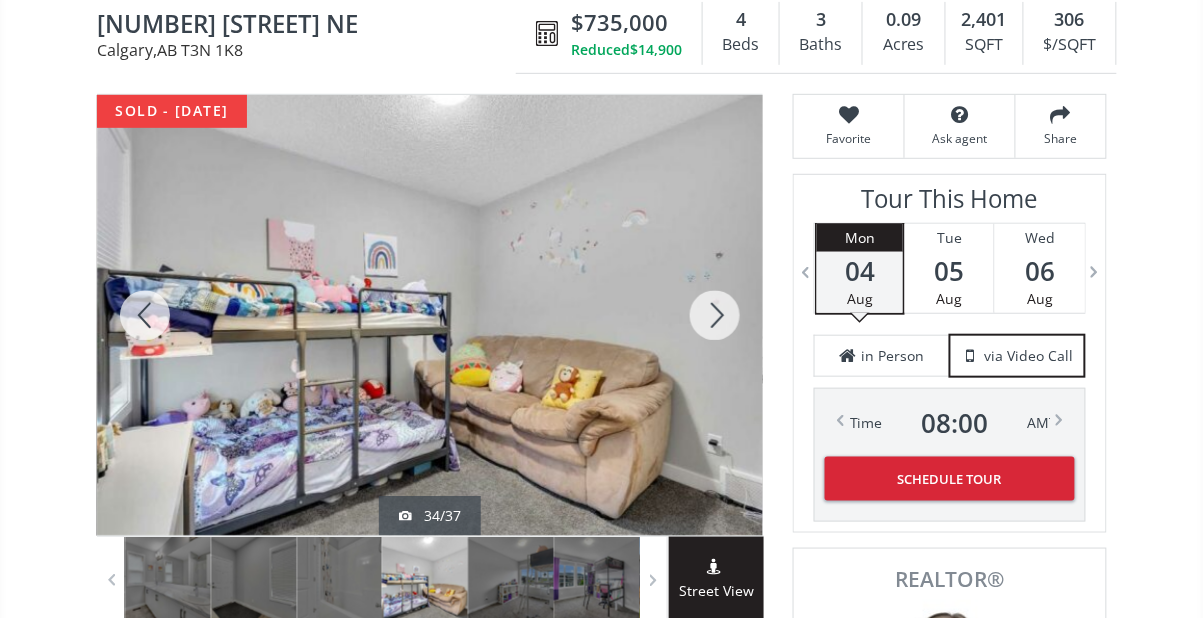 click at bounding box center [145, 315] 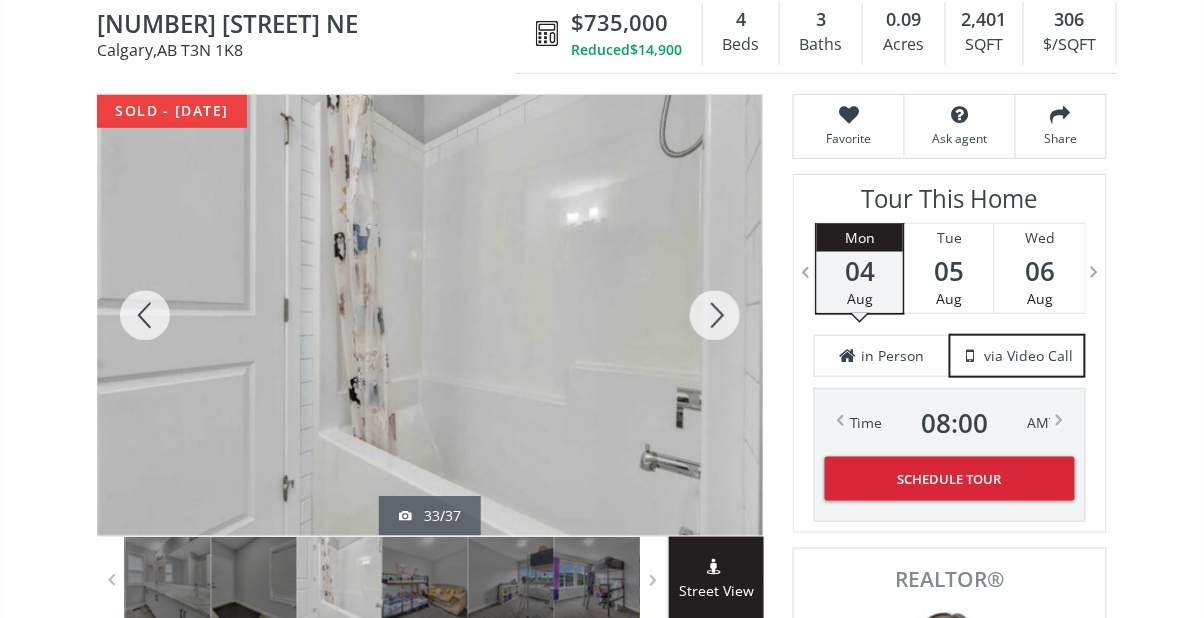 click at bounding box center (145, 315) 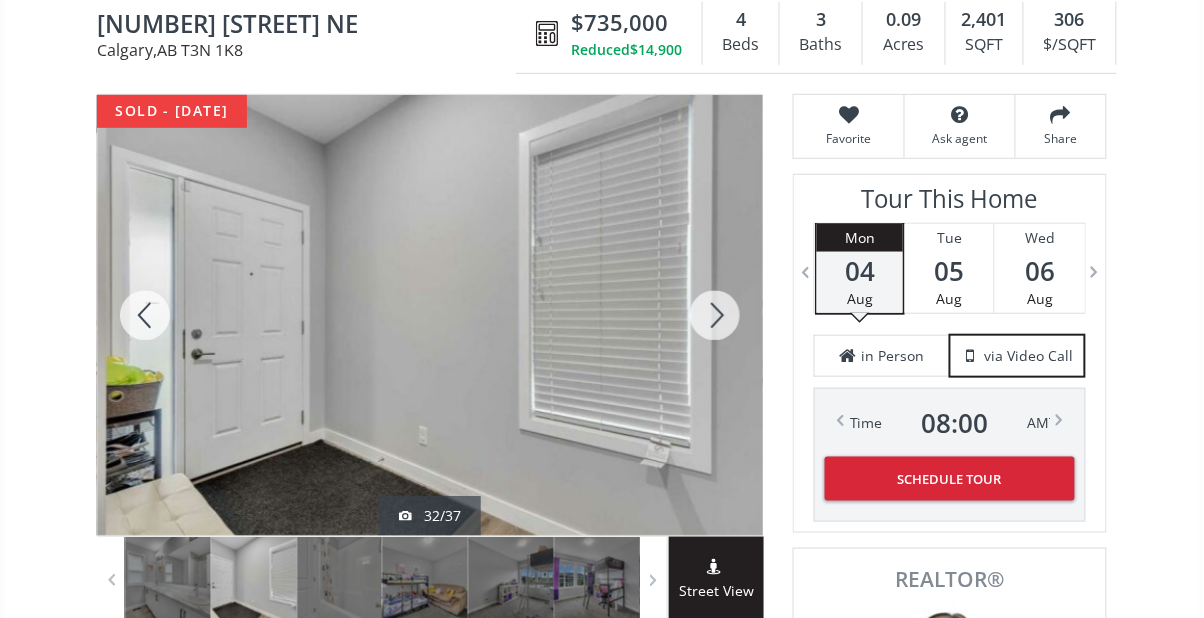 click at bounding box center (145, 315) 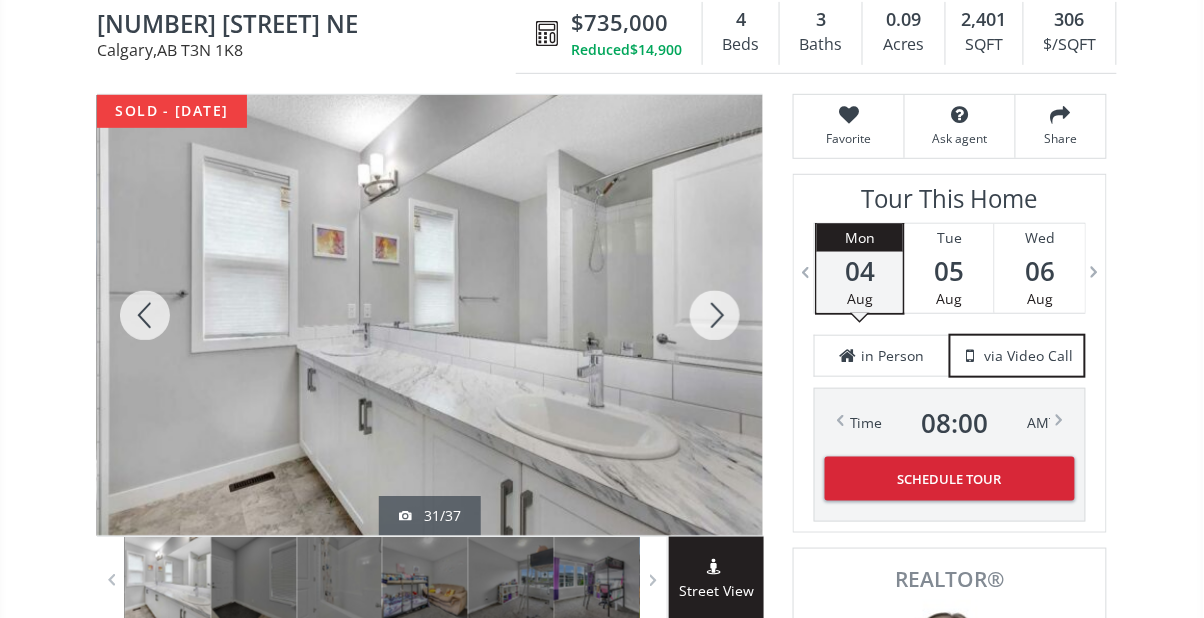 click at bounding box center (145, 315) 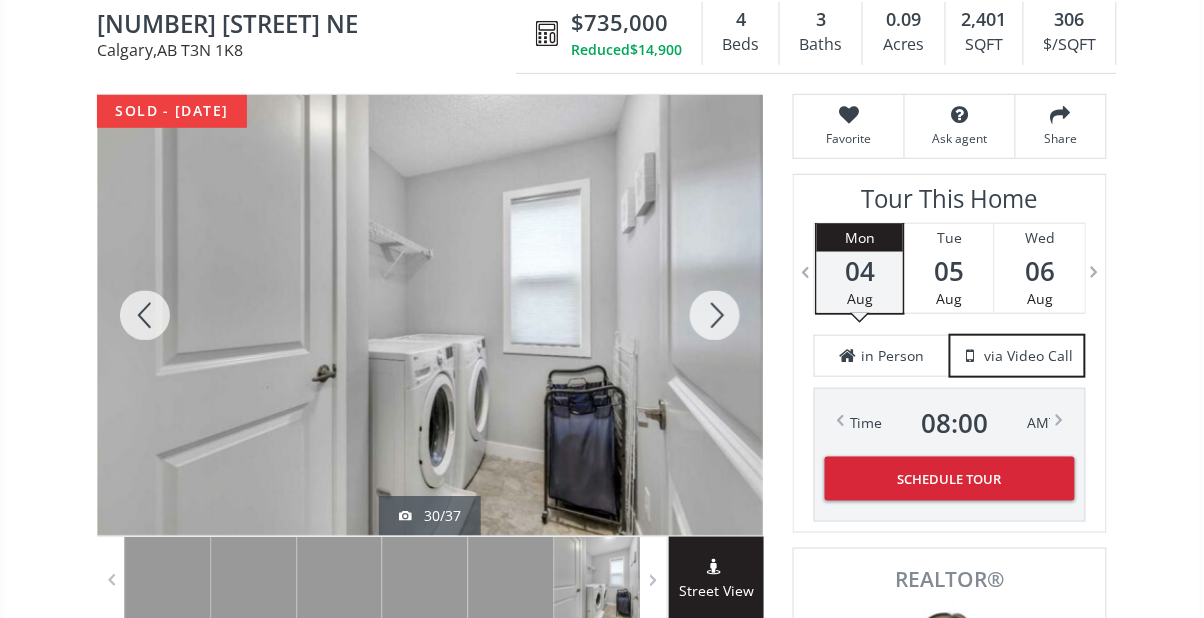 click at bounding box center [715, 315] 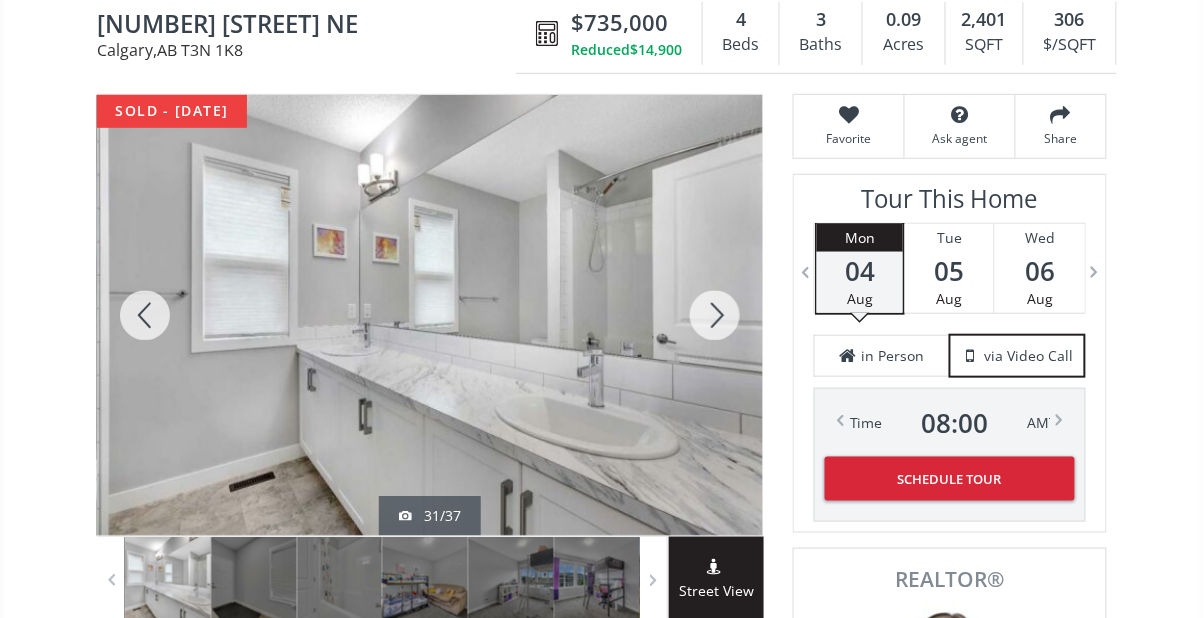click at bounding box center [145, 315] 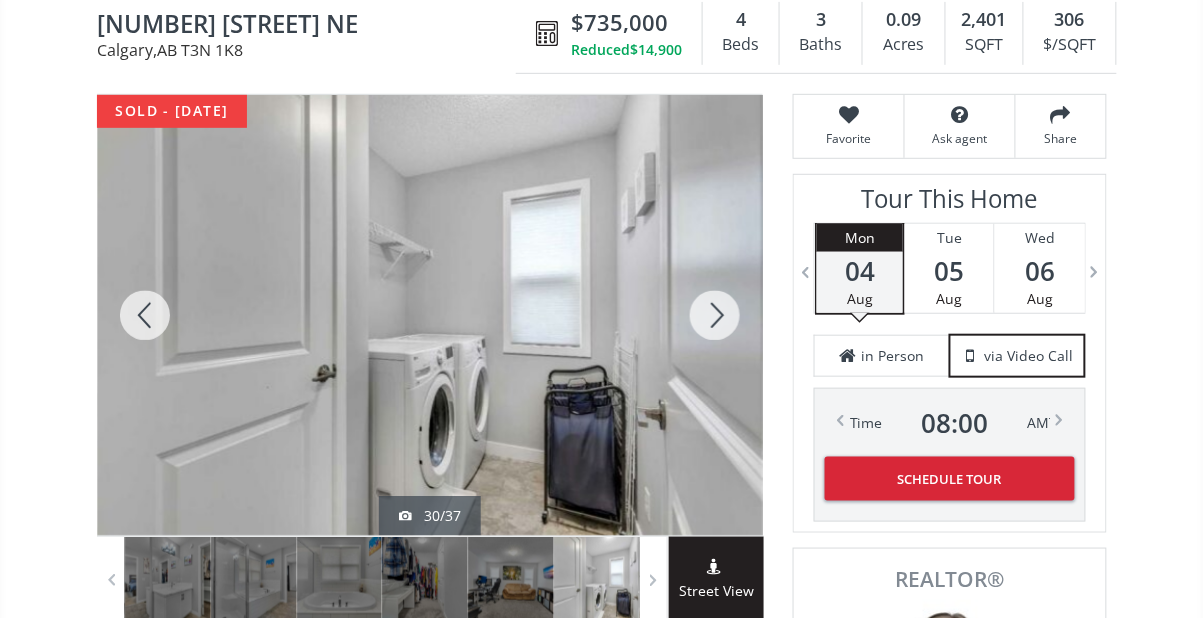 click at bounding box center (145, 315) 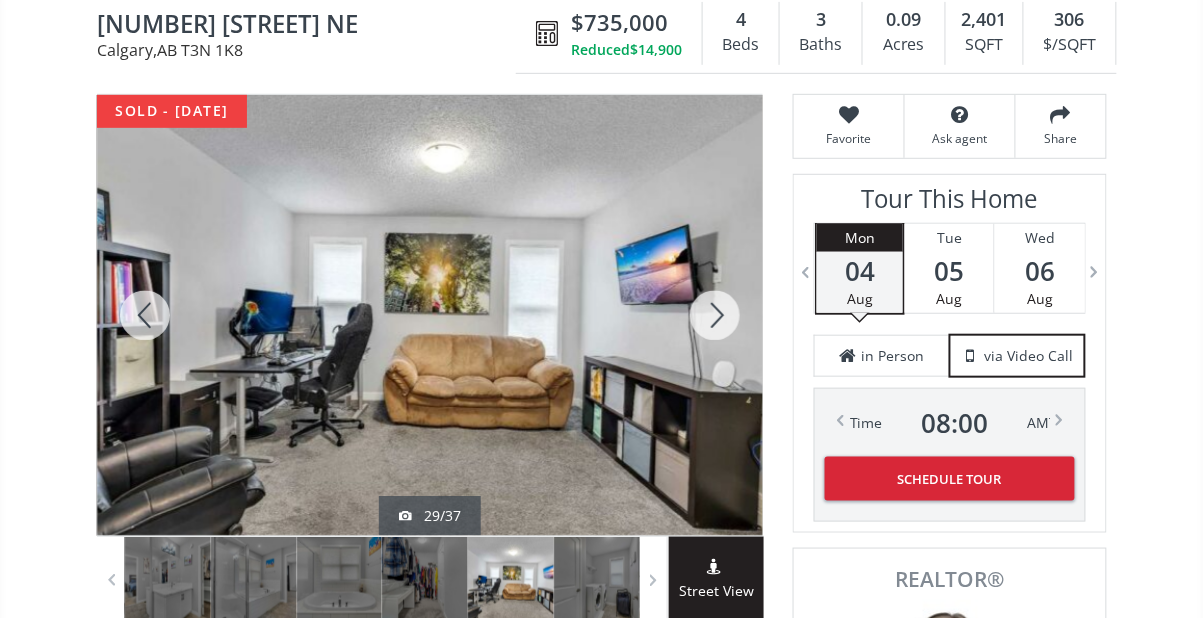 click at bounding box center [145, 315] 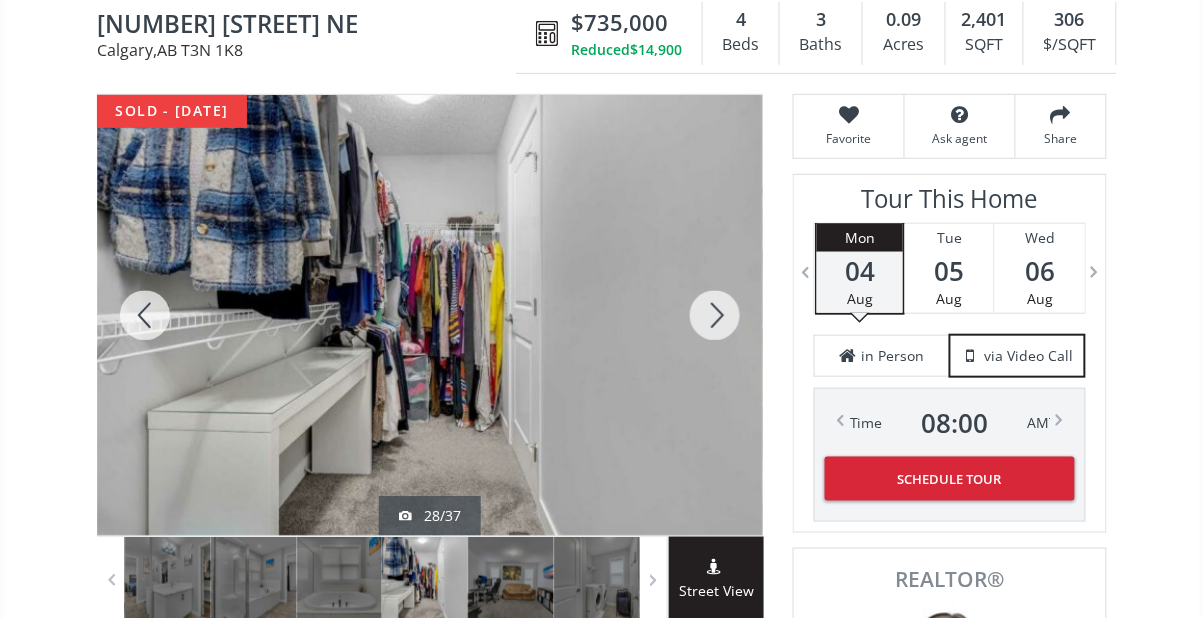 click at bounding box center [145, 315] 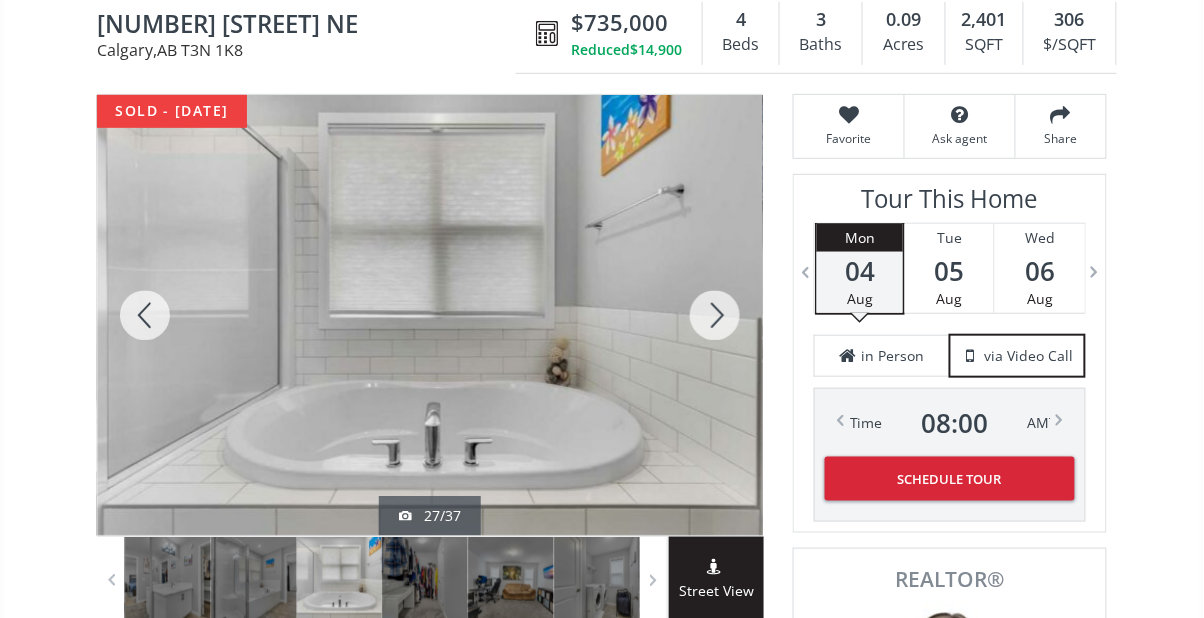 click at bounding box center [145, 315] 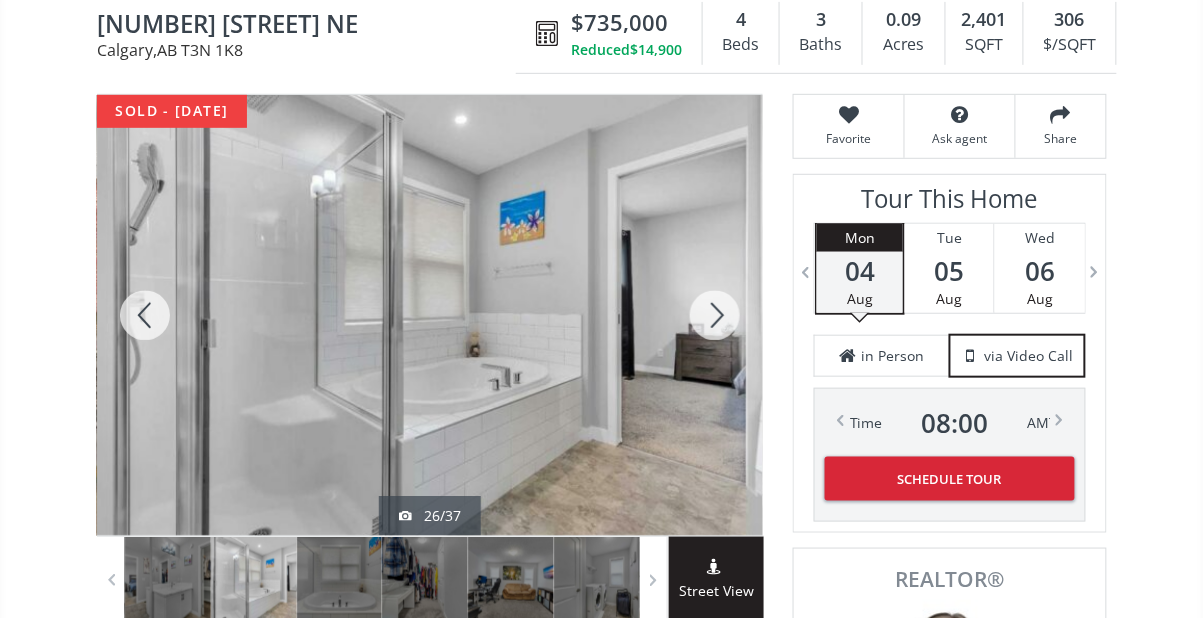 click at bounding box center (145, 315) 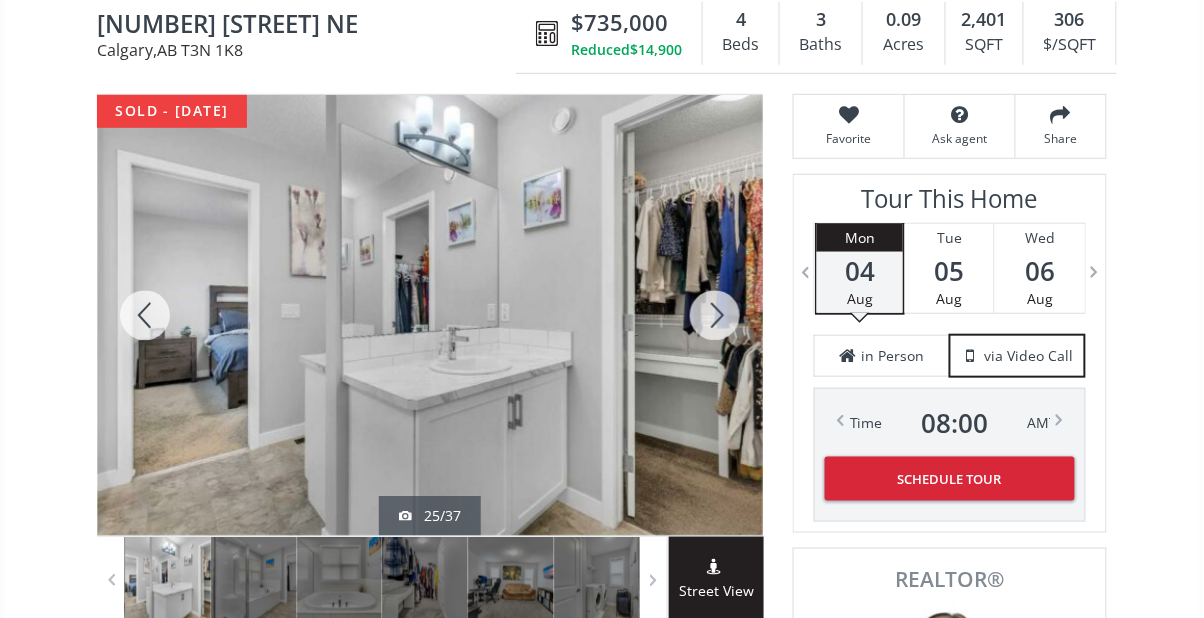 click at bounding box center (145, 315) 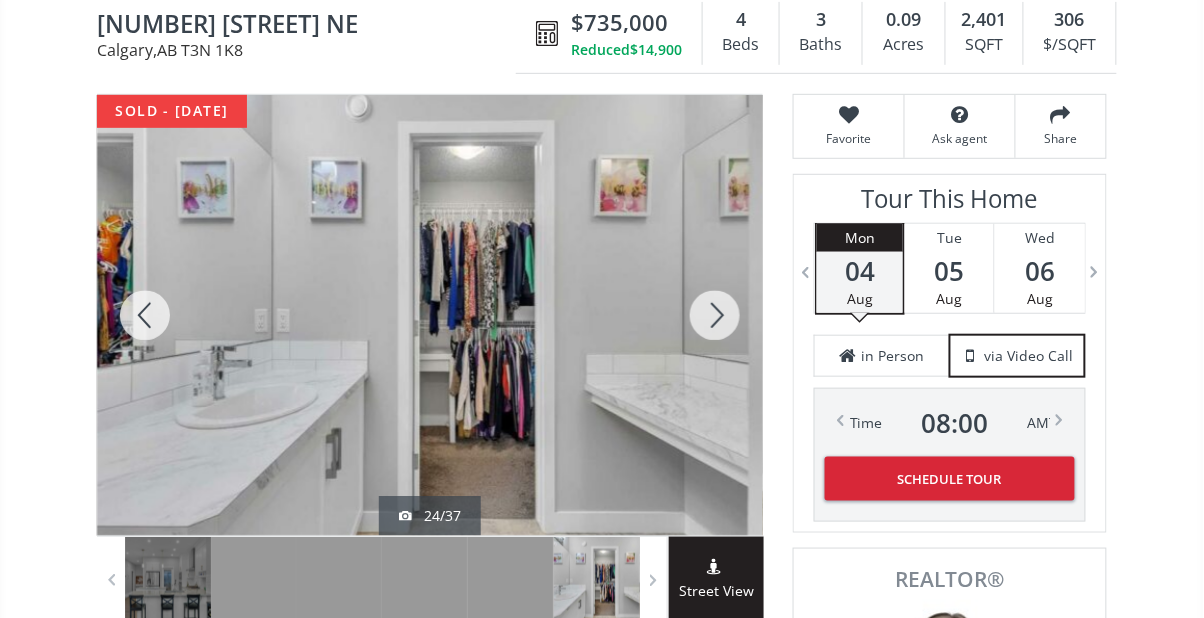 click at bounding box center (145, 315) 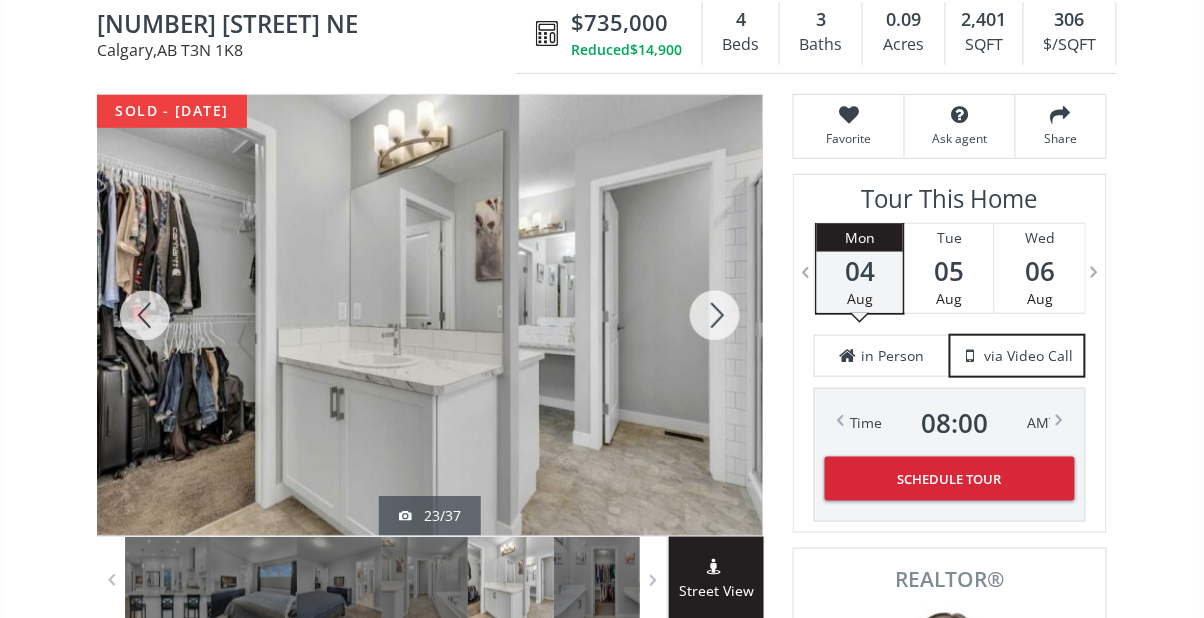 click at bounding box center (145, 315) 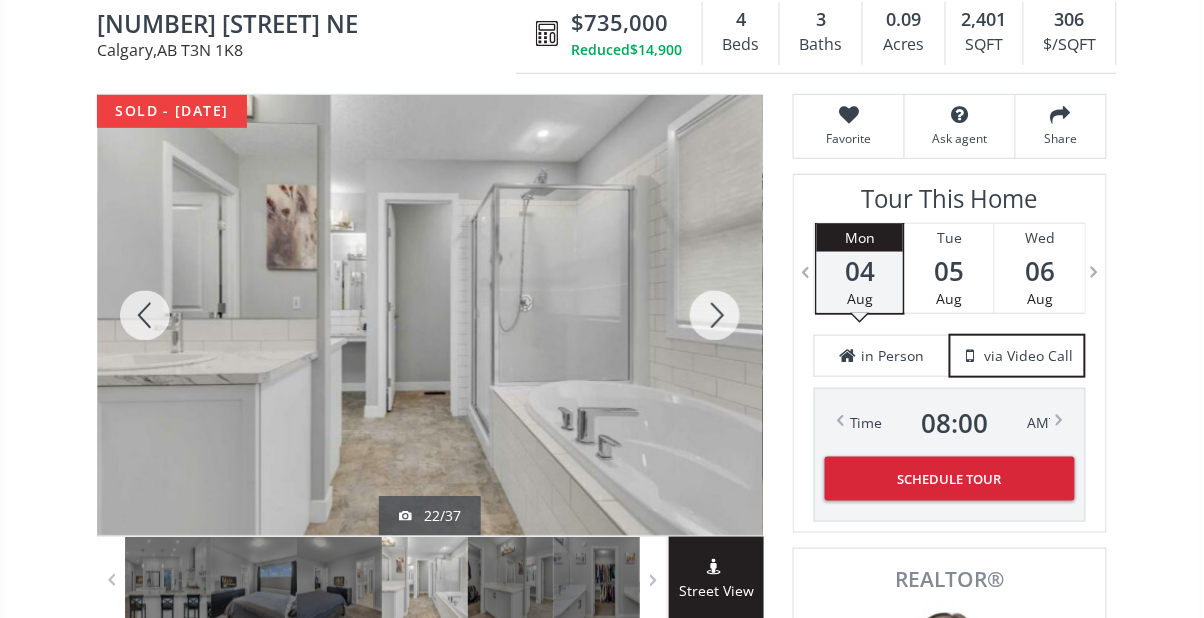 click at bounding box center [145, 315] 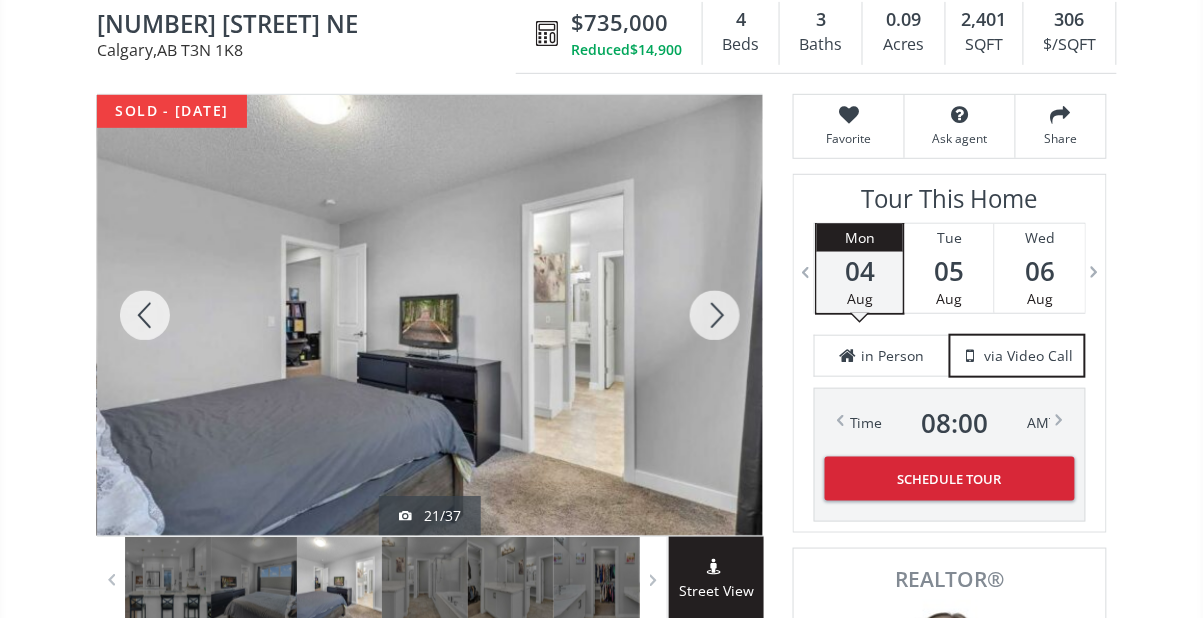 click at bounding box center [145, 315] 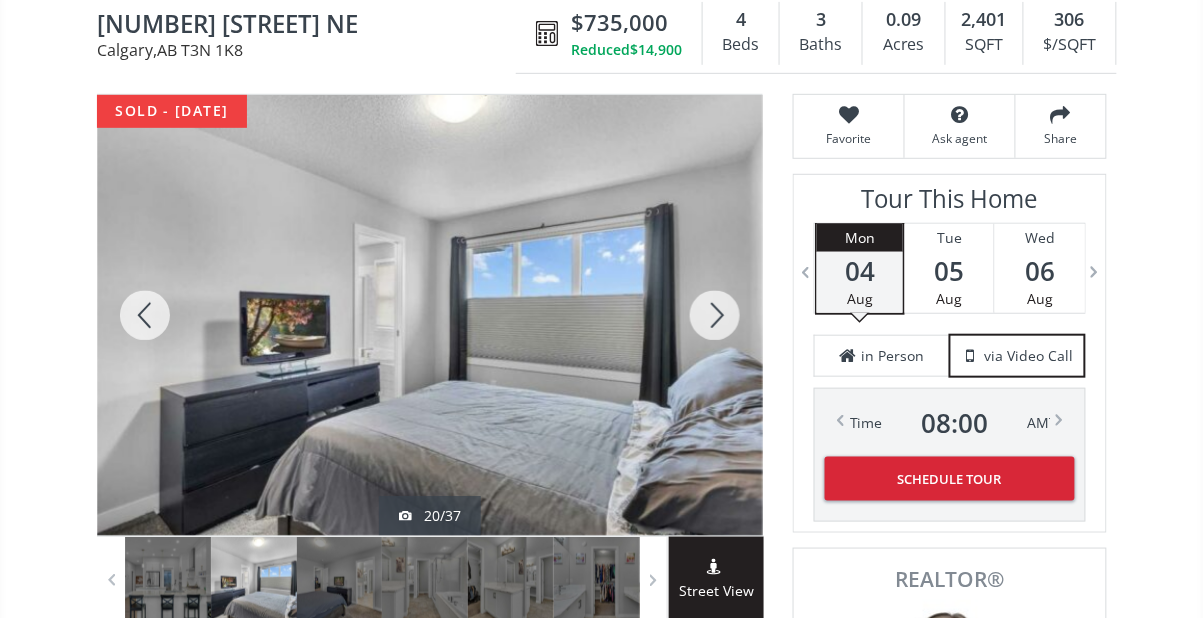 click at bounding box center [145, 315] 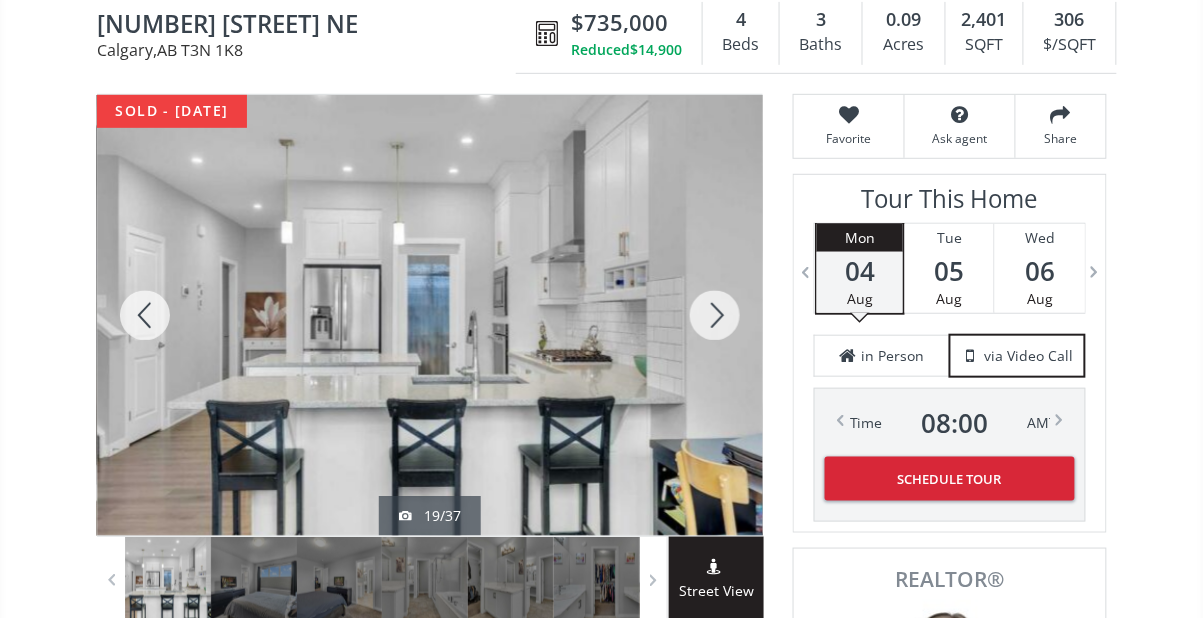 click at bounding box center (145, 315) 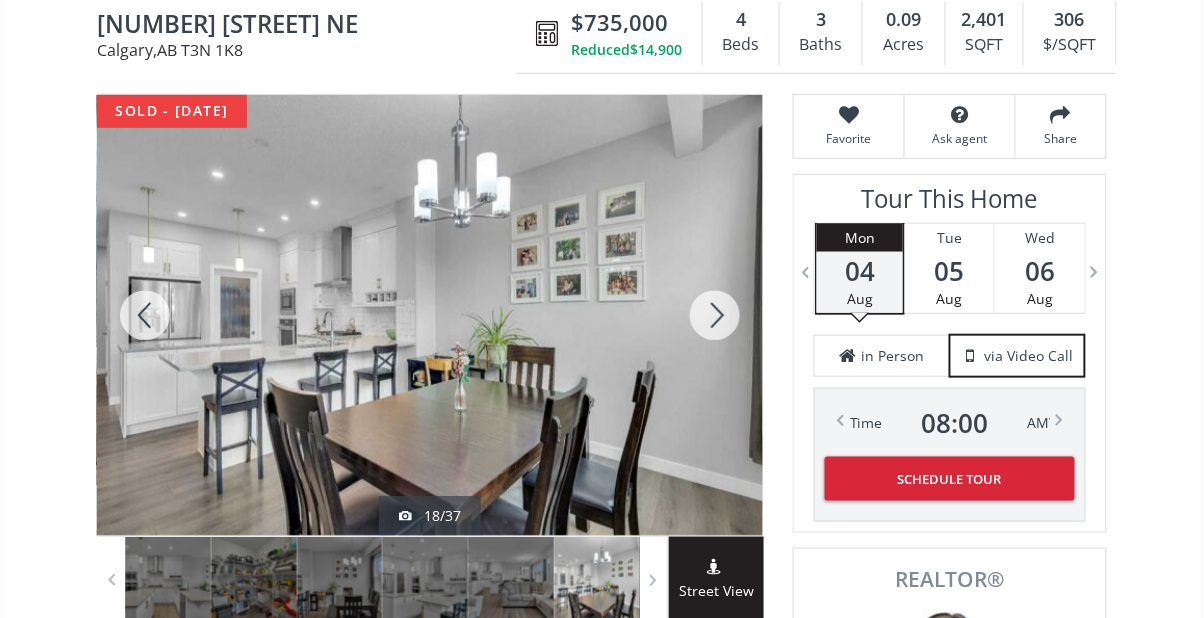 click at bounding box center [145, 315] 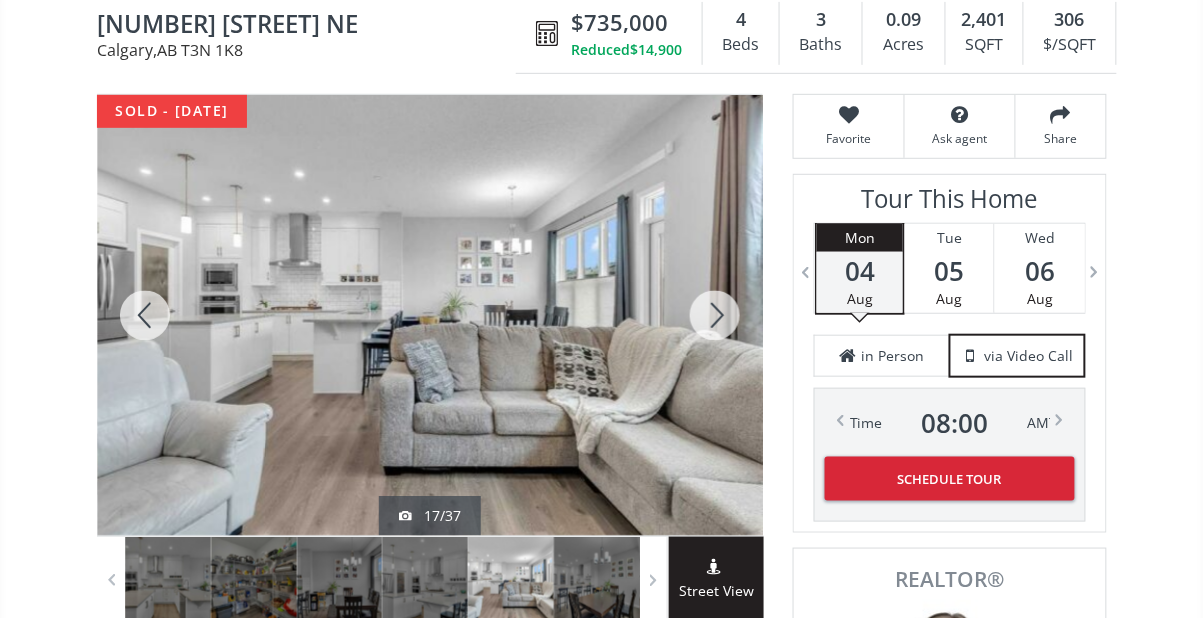 click at bounding box center [145, 315] 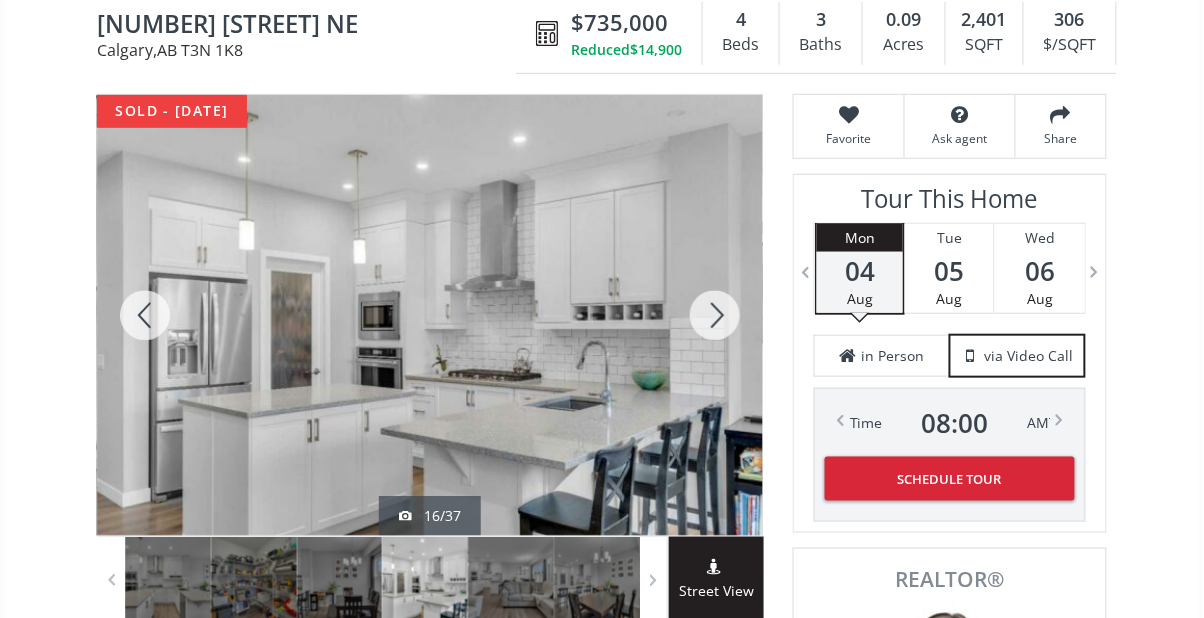 click at bounding box center (145, 315) 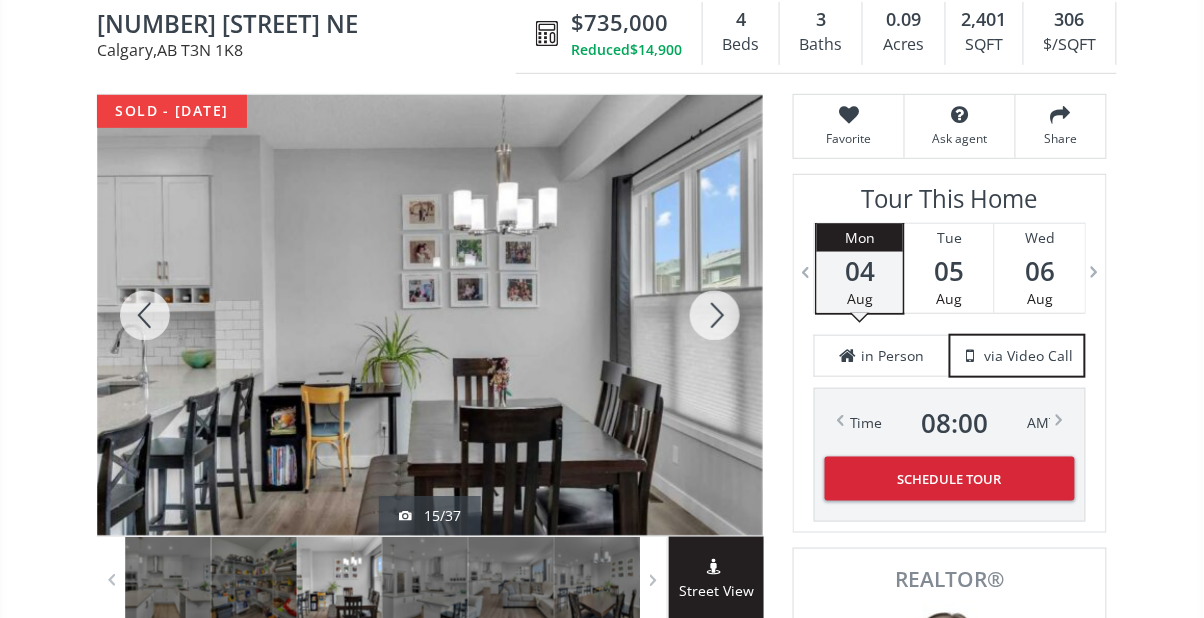 click at bounding box center [145, 315] 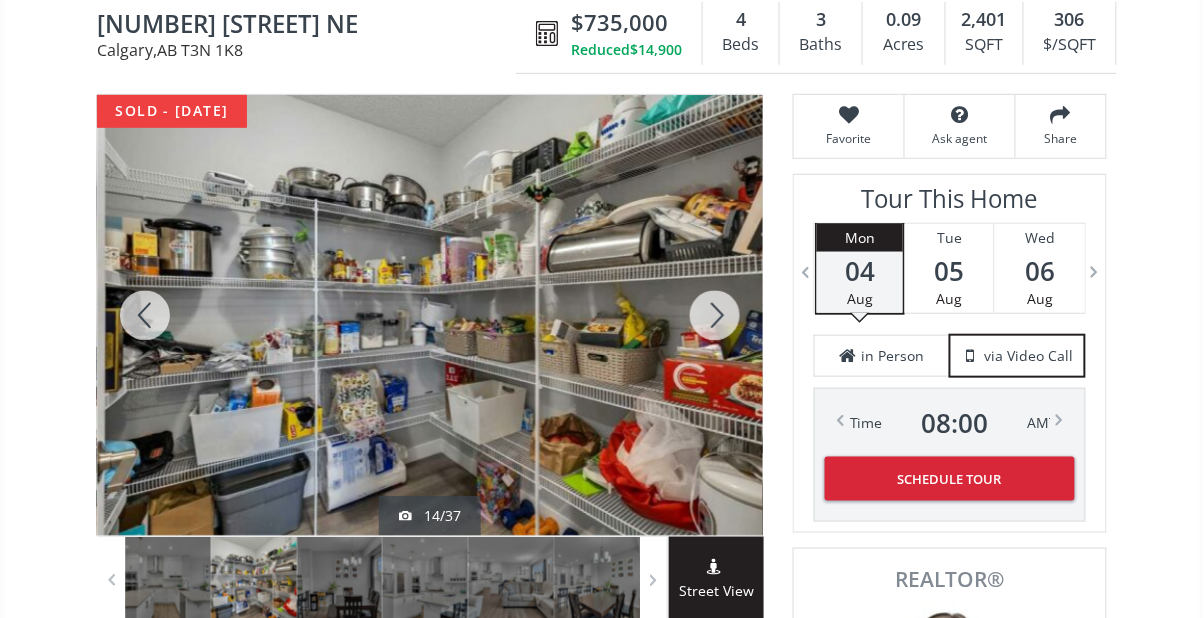 click at bounding box center (145, 315) 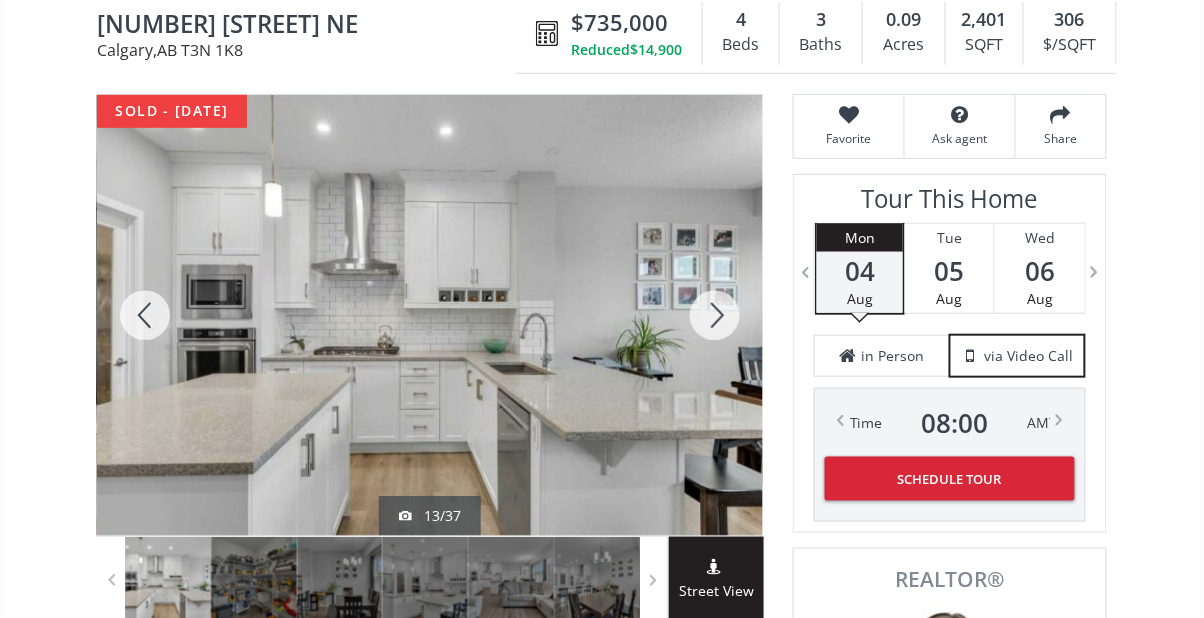 click at bounding box center [145, 315] 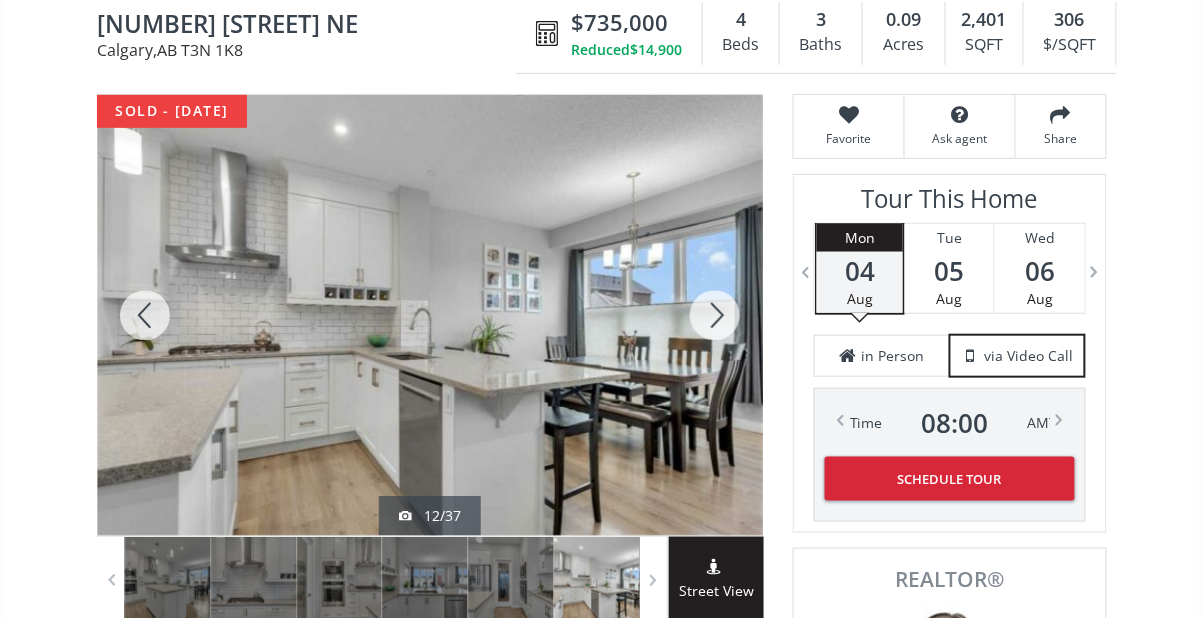 click at bounding box center (145, 315) 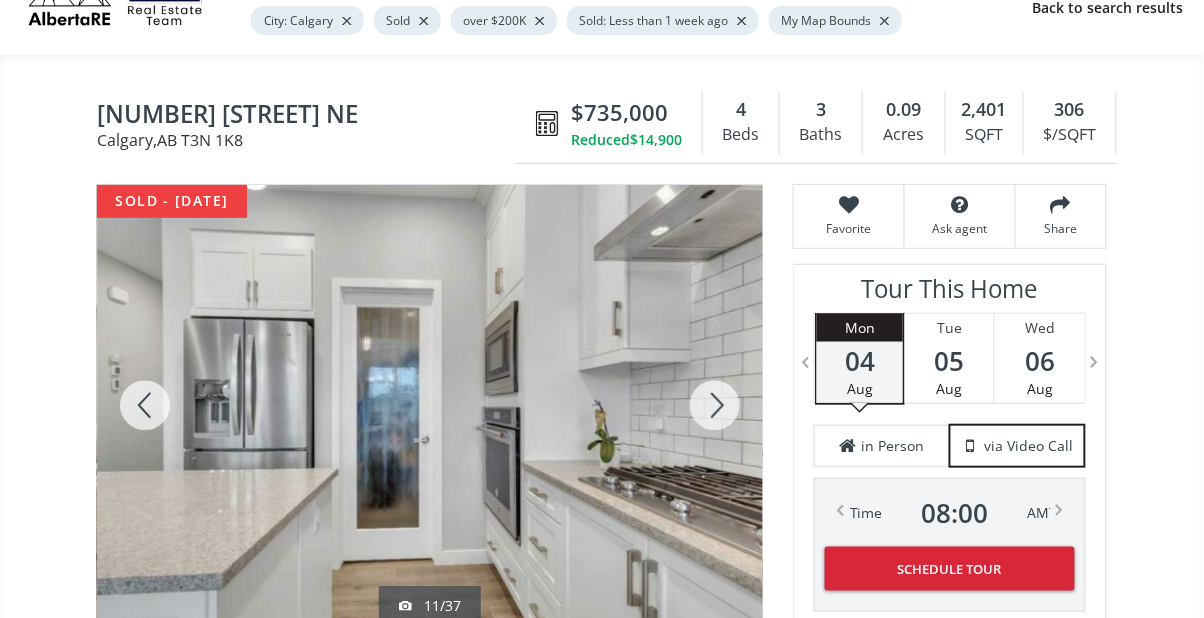 scroll, scrollTop: 0, scrollLeft: 0, axis: both 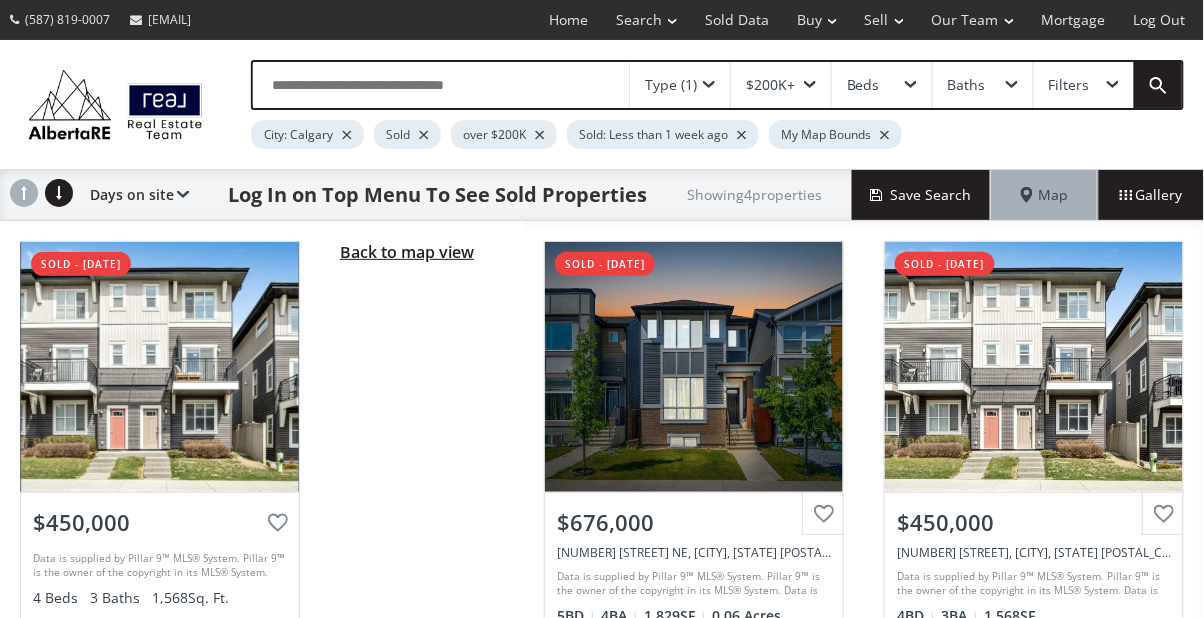 click on "Back to map view" at bounding box center (407, 252) 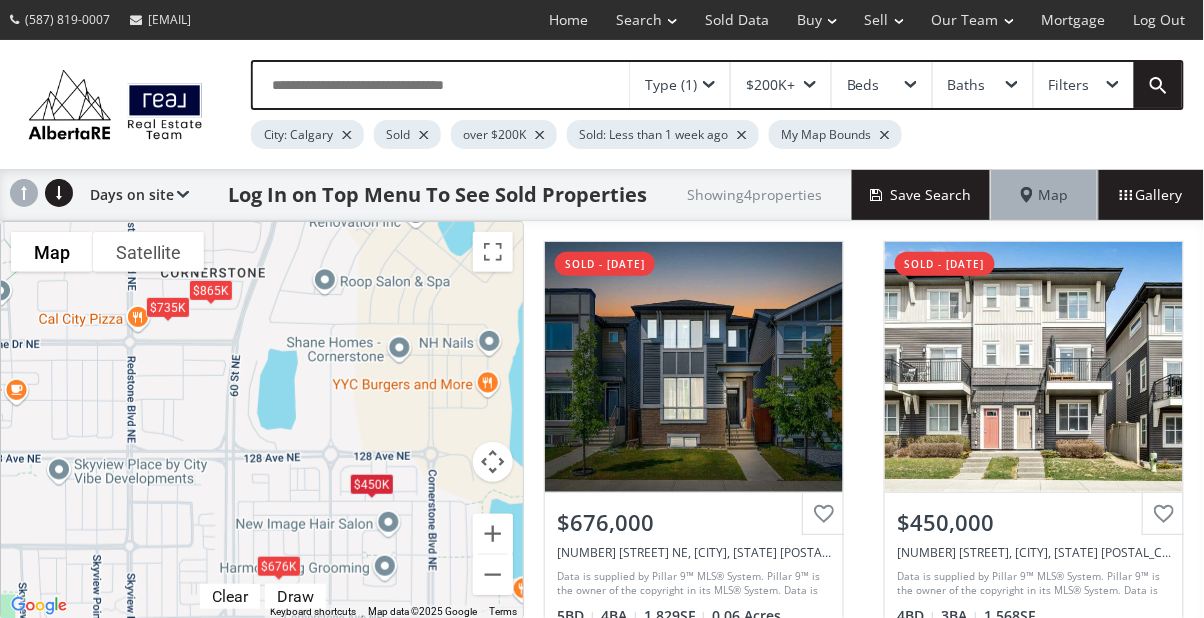 click at bounding box center (709, 85) 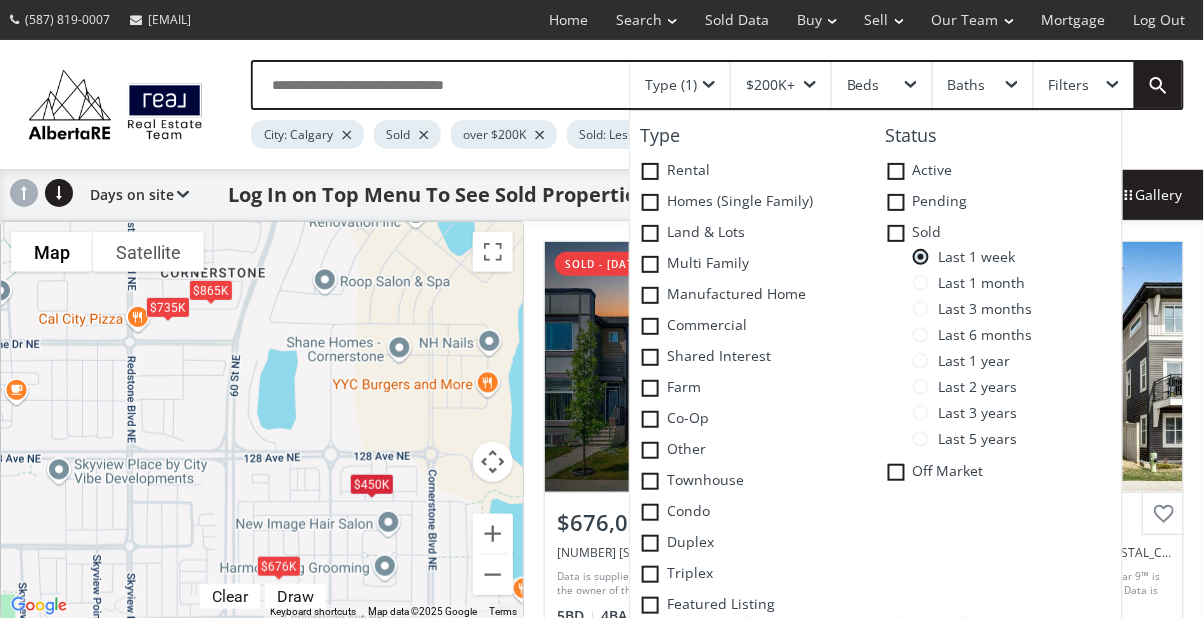 click on "Last 1 month" at bounding box center [1017, 288] 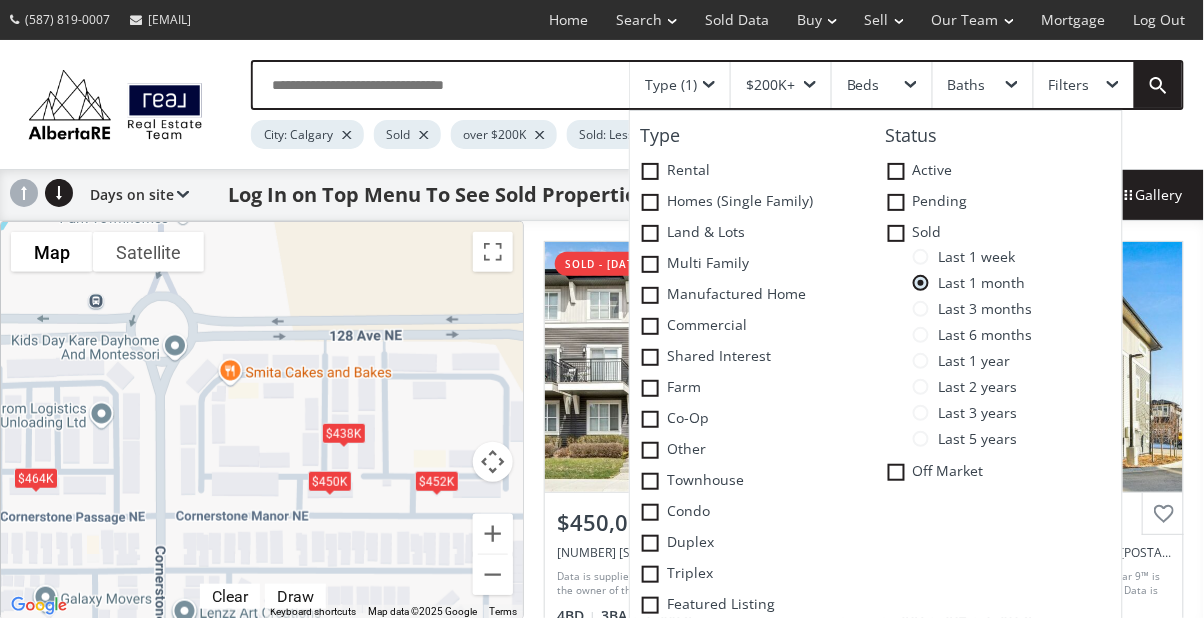 click on "Last 3 months" at bounding box center (1017, 314) 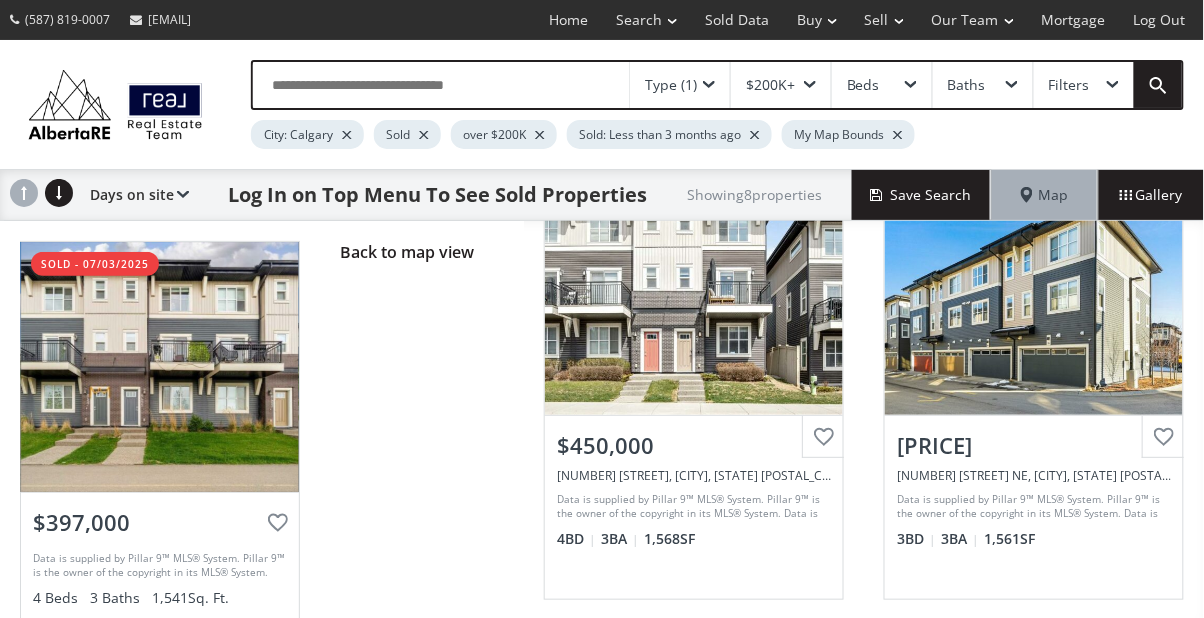 scroll, scrollTop: 0, scrollLeft: 0, axis: both 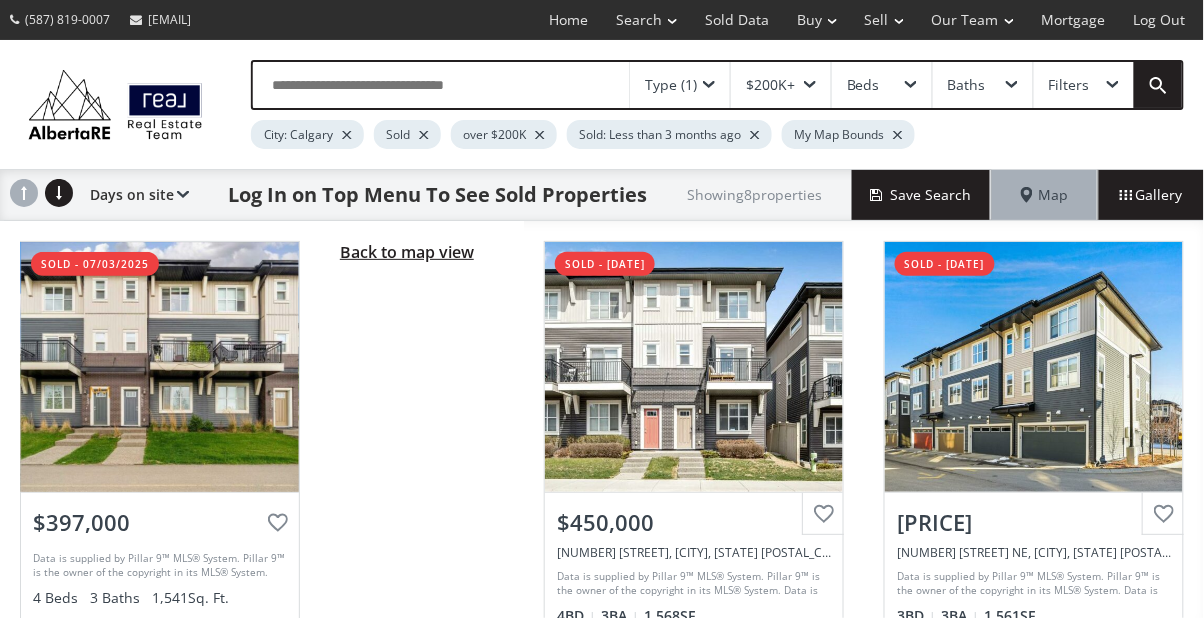 click on "Back to map view" at bounding box center [407, 252] 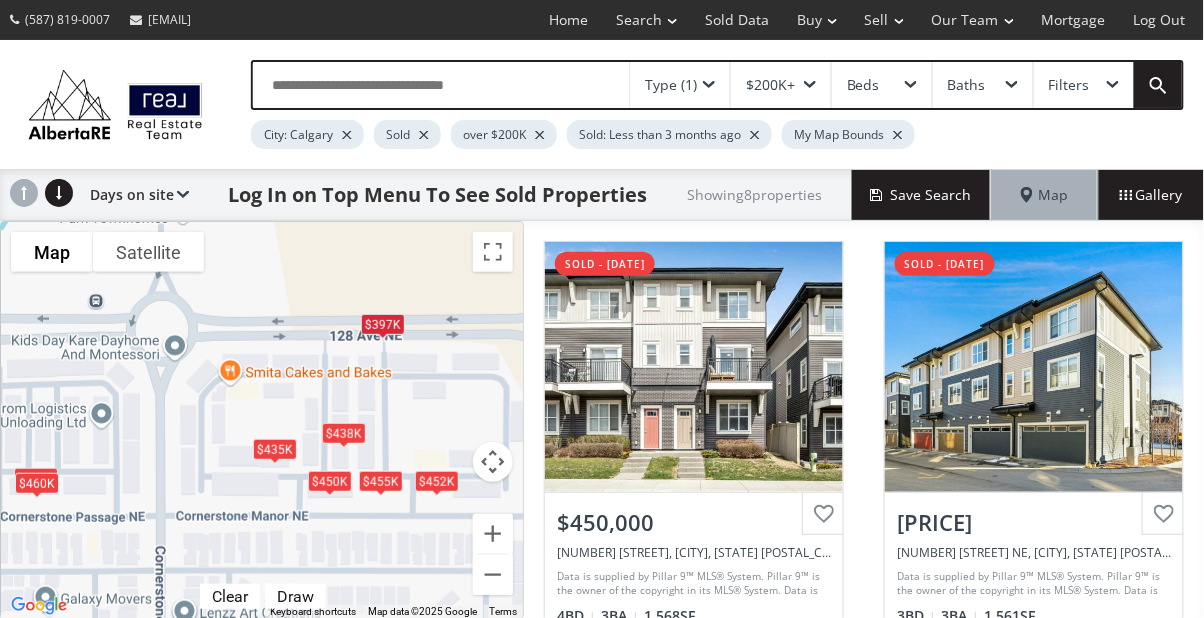 click at bounding box center [709, 85] 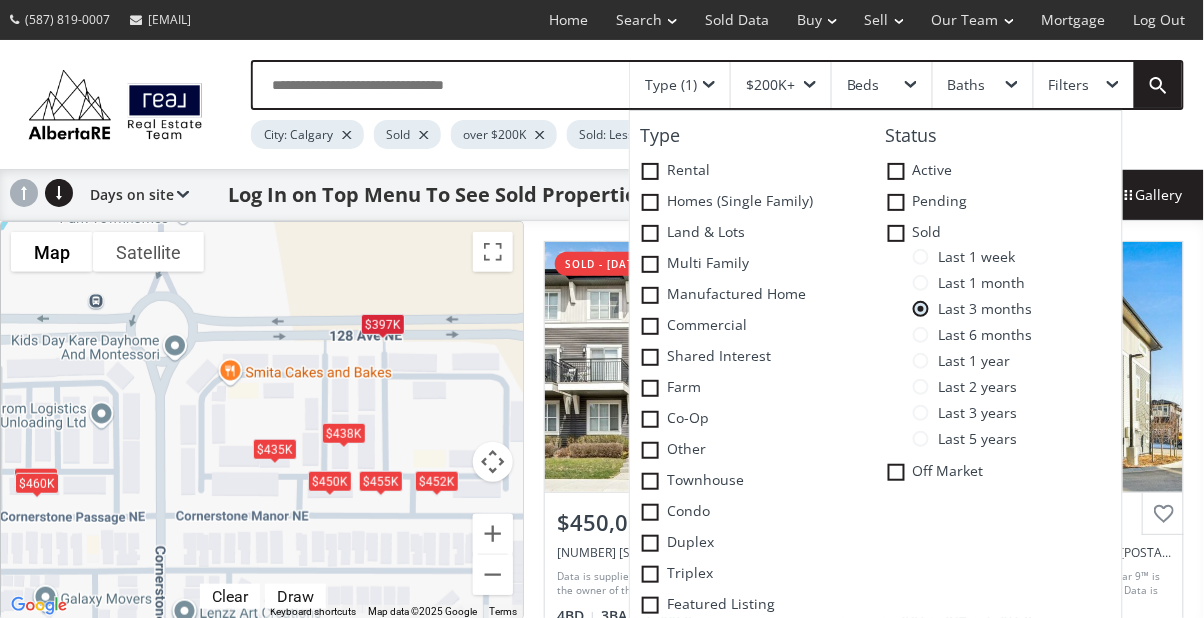 click at bounding box center (921, 257) 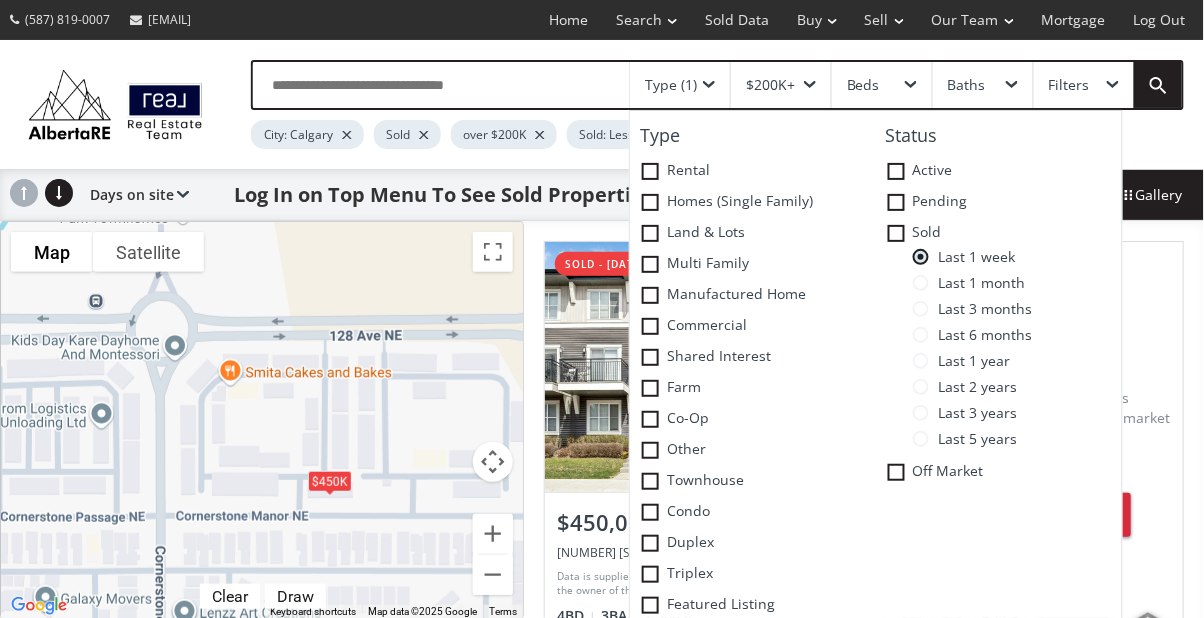 click at bounding box center (709, 85) 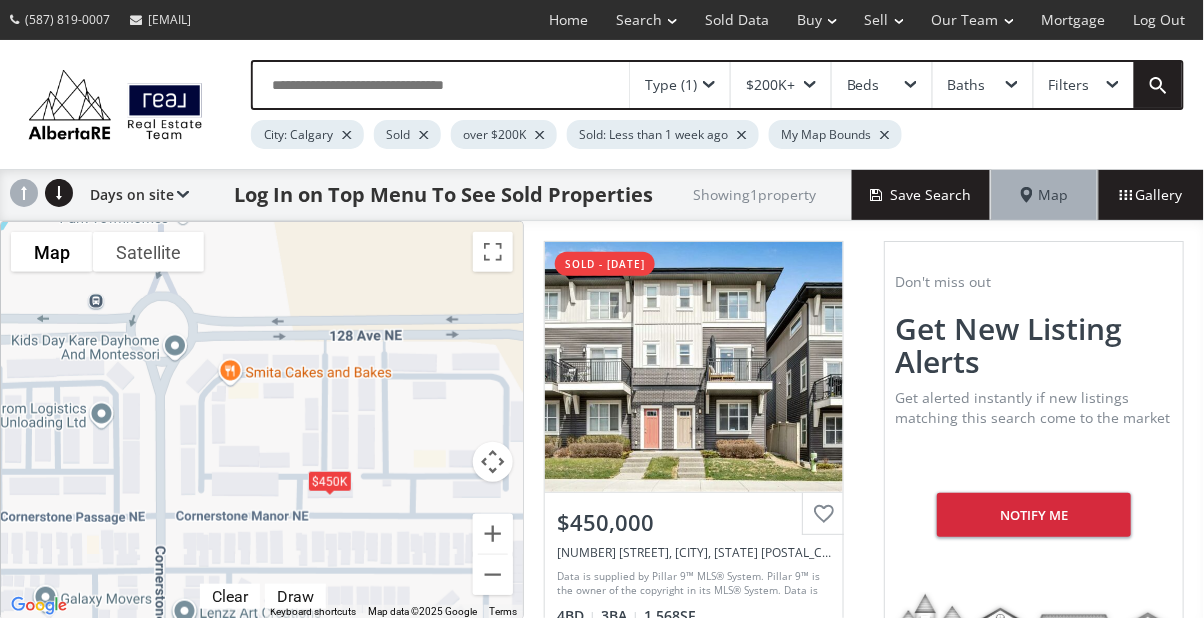 click at bounding box center [709, 85] 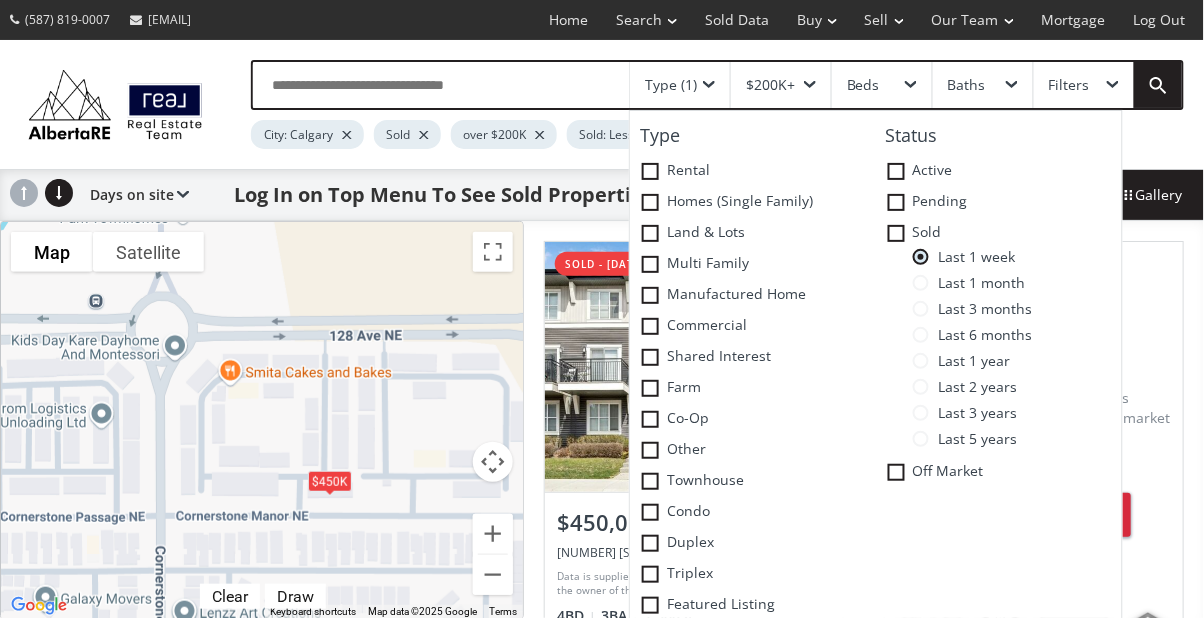 click on "Last 3 months" at bounding box center [1017, 314] 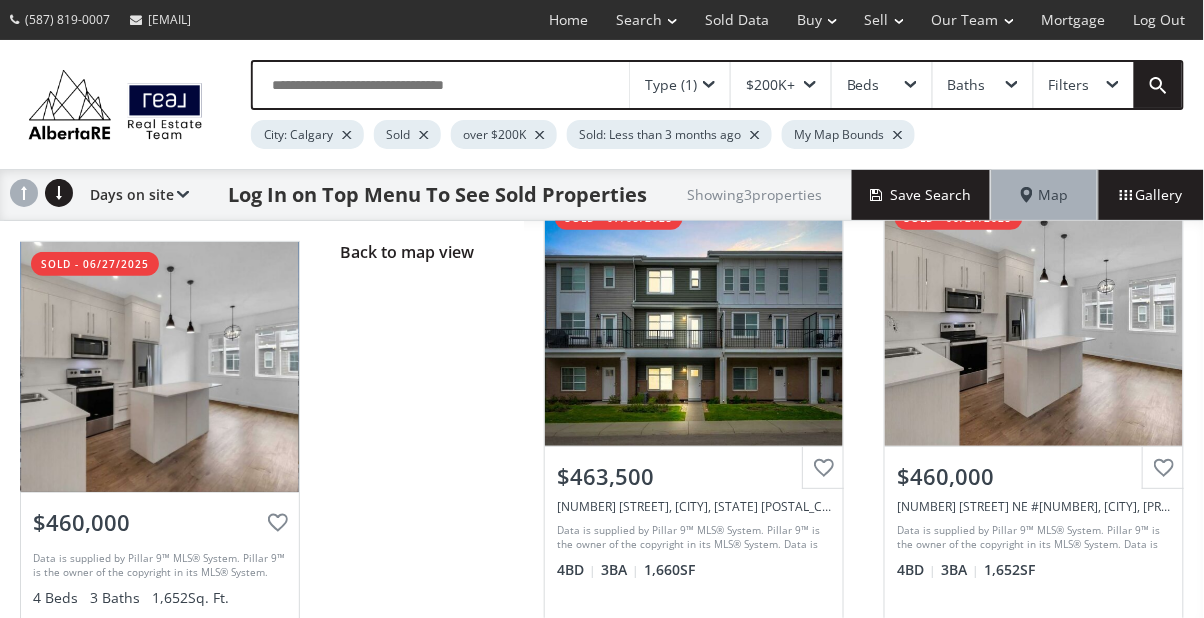 scroll, scrollTop: 51, scrollLeft: 0, axis: vertical 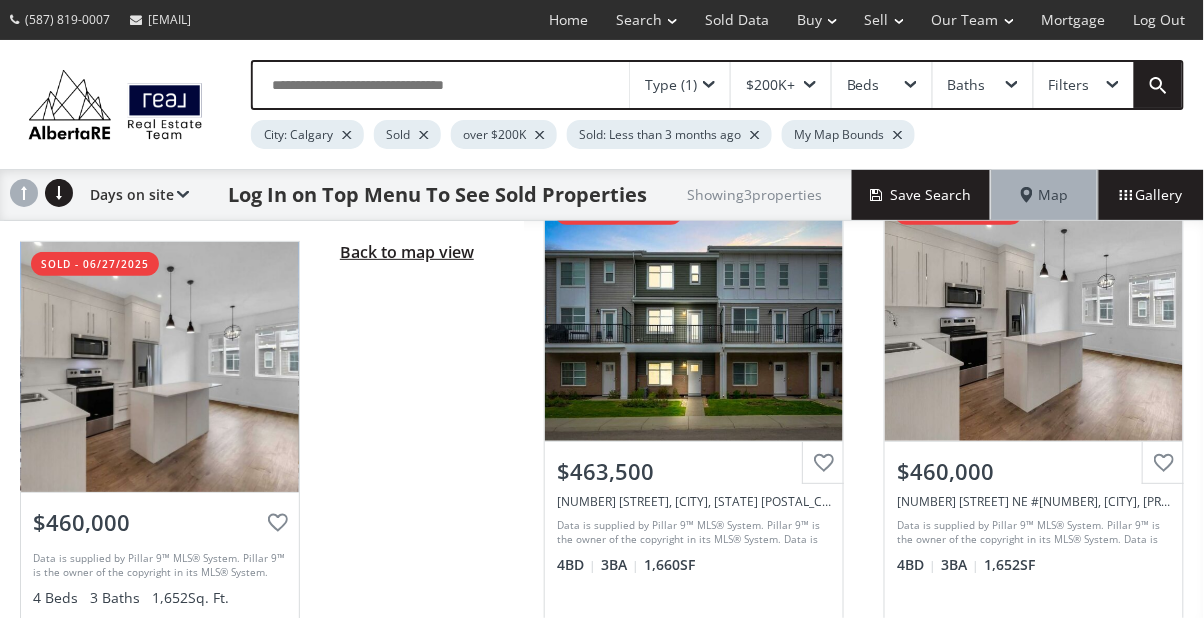 click on "Back to map view" at bounding box center [407, 252] 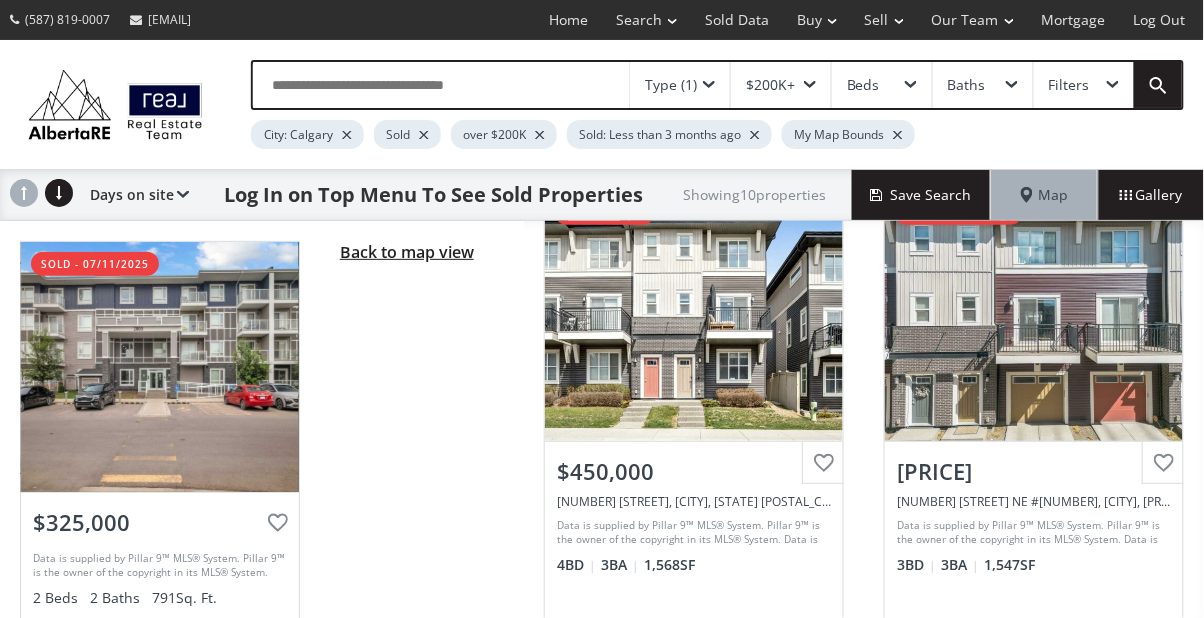click on "Back to map view" at bounding box center [407, 252] 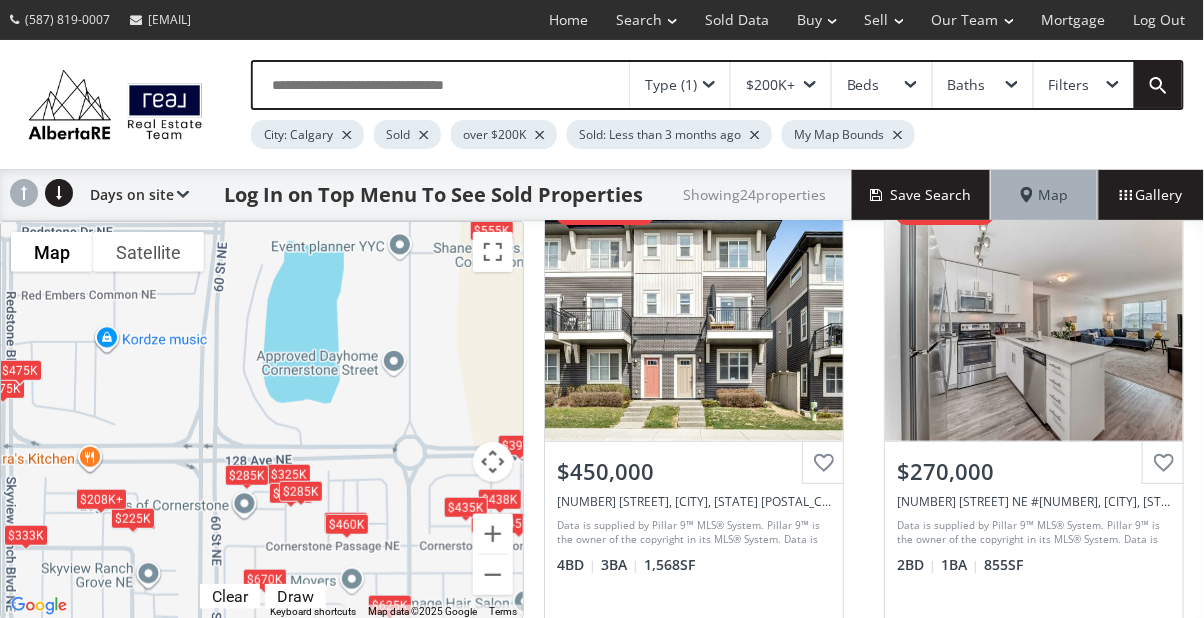 click on "Type   (1)" at bounding box center [680, 85] 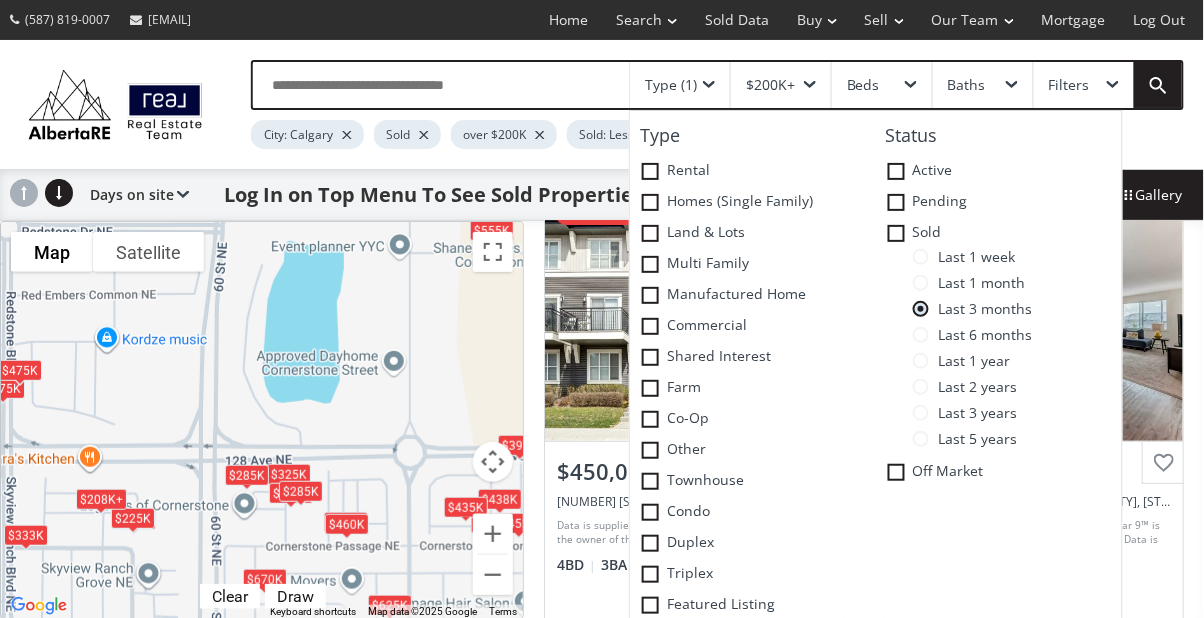click at bounding box center (921, 257) 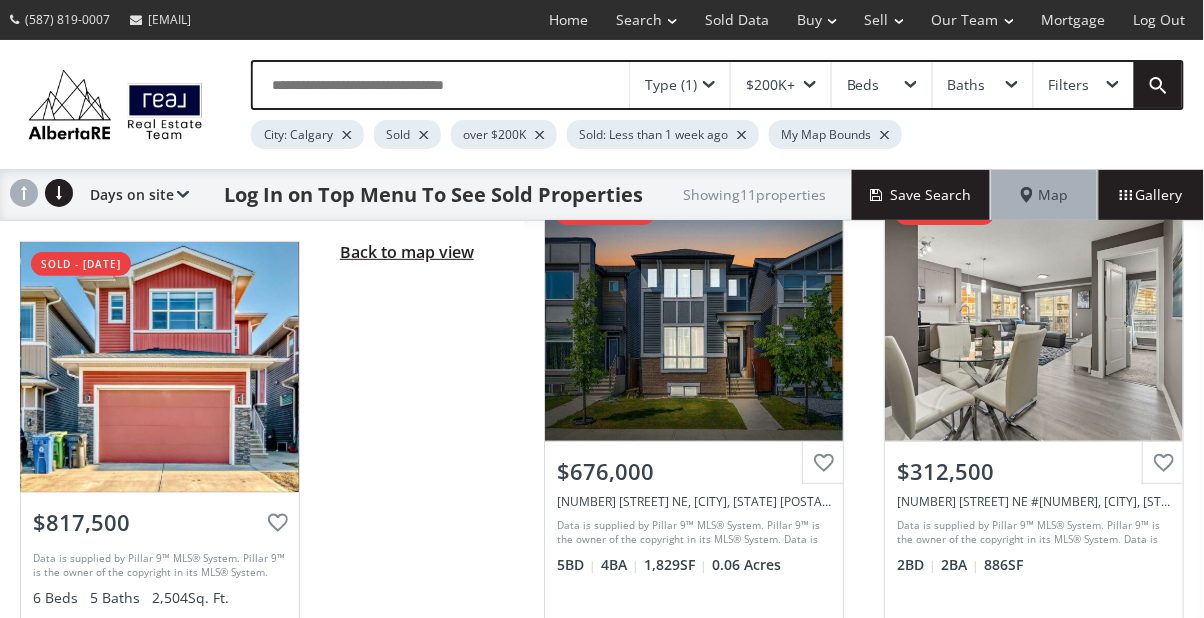 click on "Back to map view" at bounding box center [407, 252] 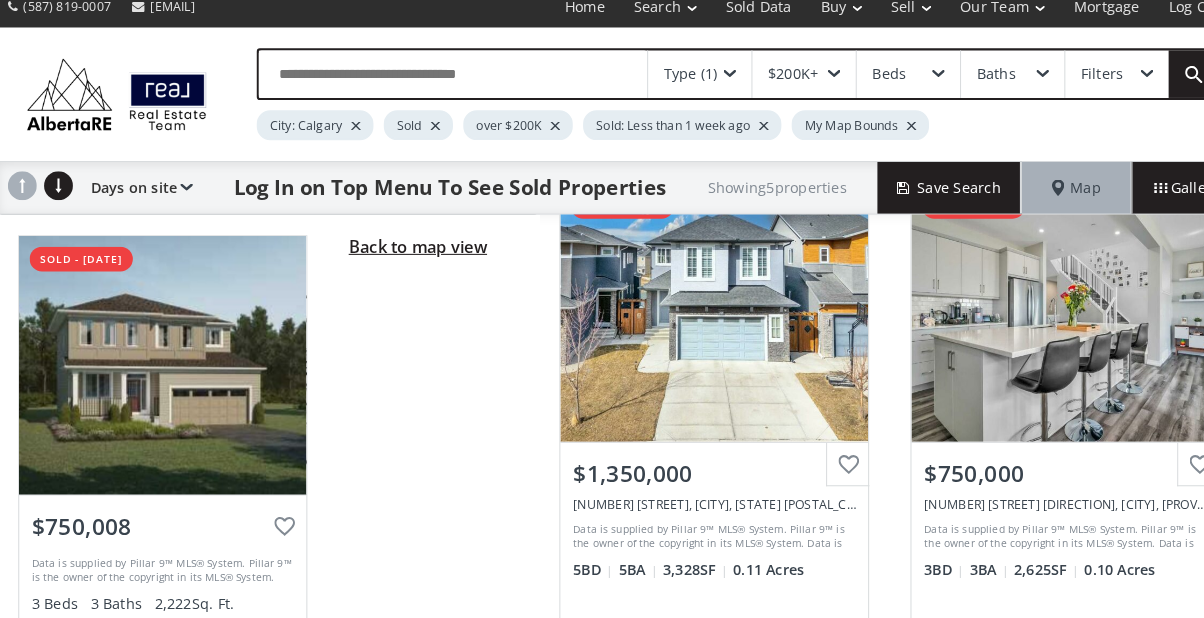 click on "Back to map view" at bounding box center (407, 252) 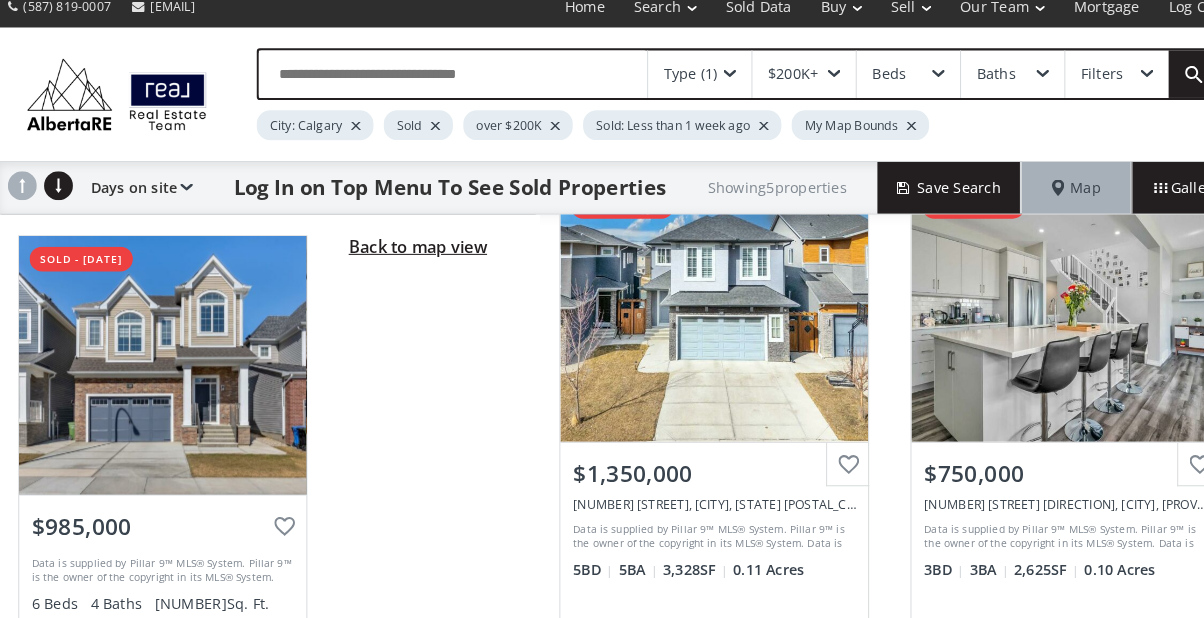 click on "Back to map view" at bounding box center [407, 252] 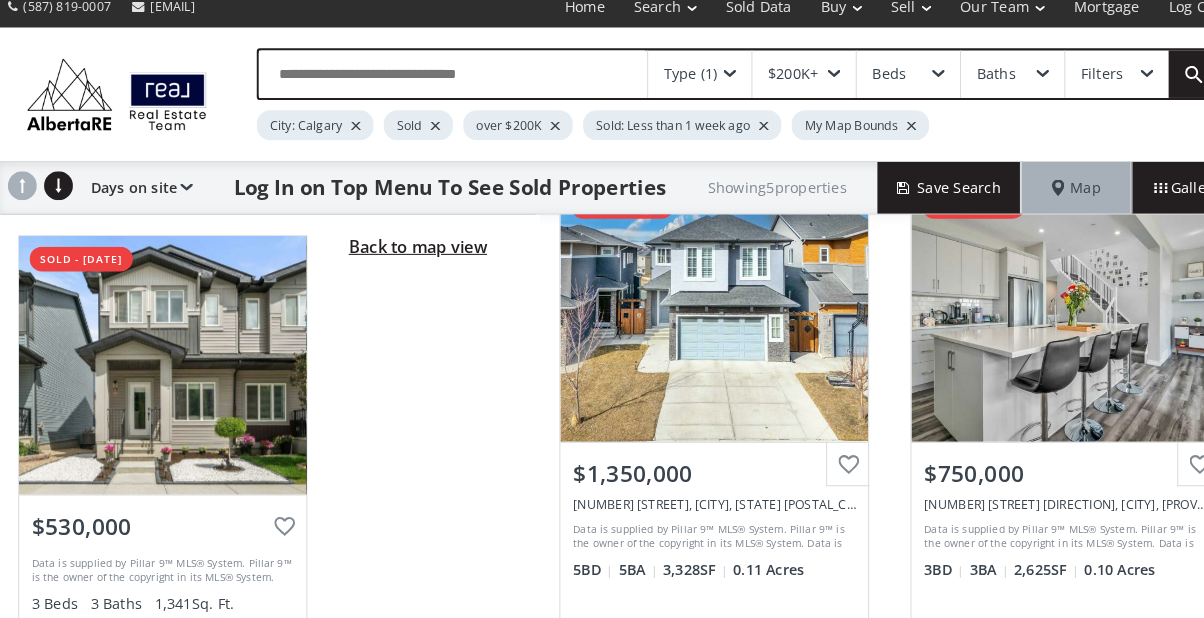 click on "Back to map view" at bounding box center (407, 252) 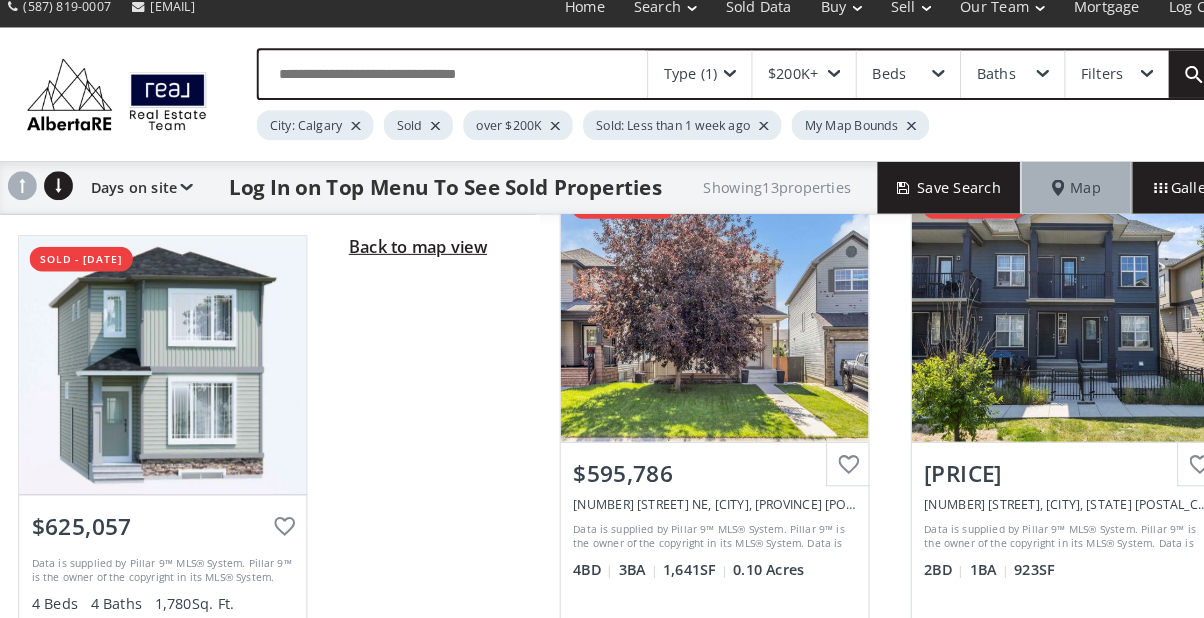 click on "Back to map view" at bounding box center [407, 252] 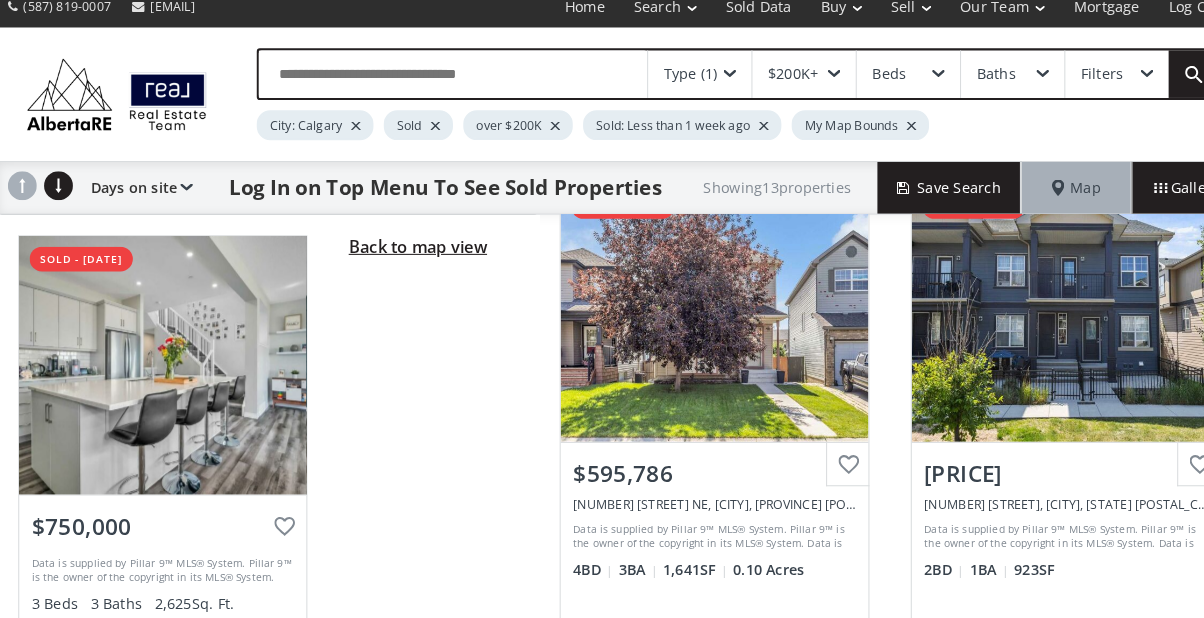 click on "Back to map view" at bounding box center [407, 252] 